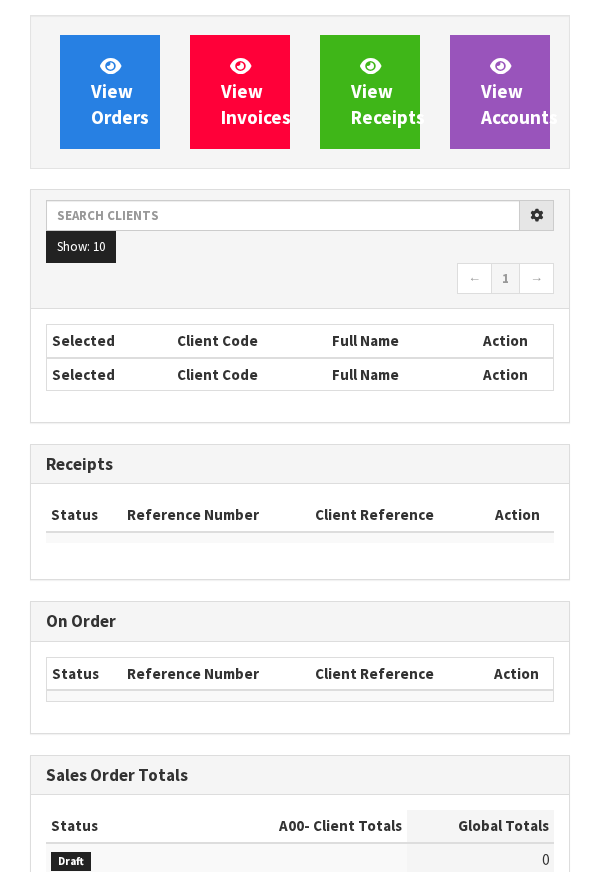 scroll, scrollTop: 0, scrollLeft: 0, axis: both 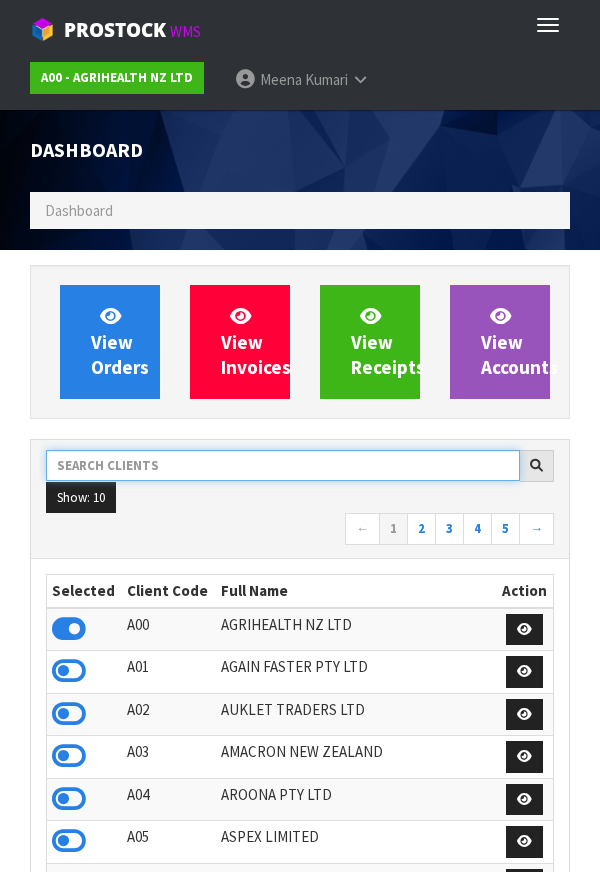 click at bounding box center [283, 465] 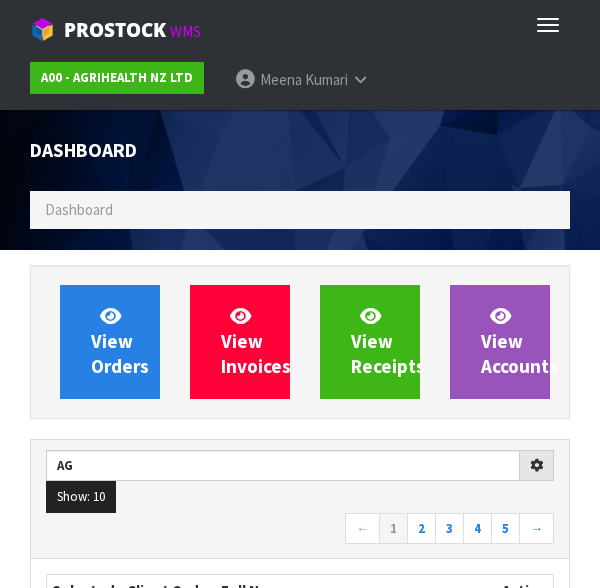 click on "←
1 2 3 4 5
→" at bounding box center (300, 530) 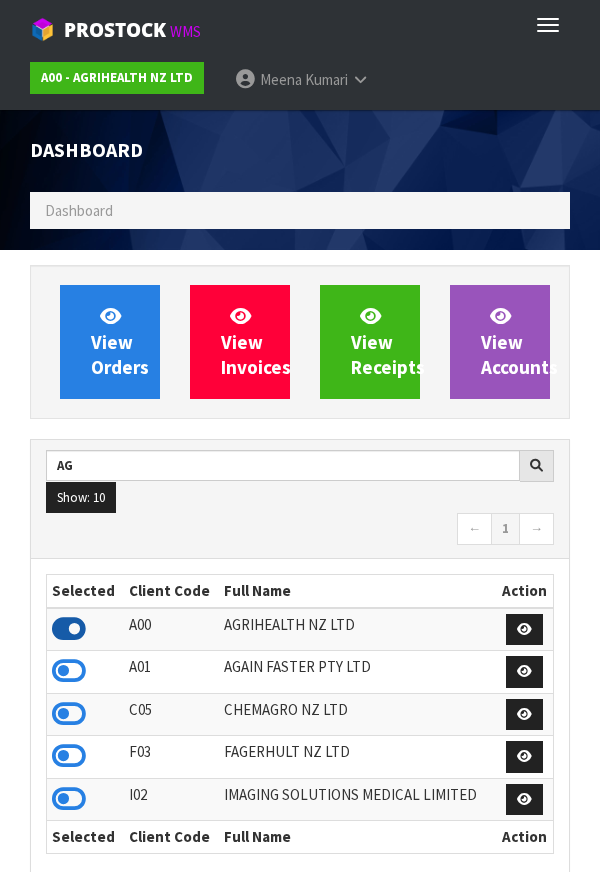 click at bounding box center [69, 629] 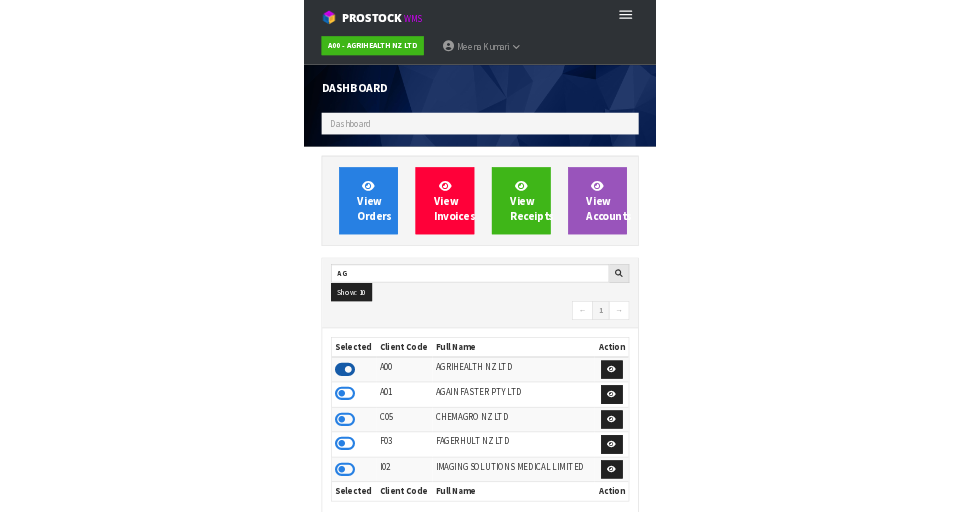 scroll, scrollTop: 998413, scrollLeft: 999310, axis: both 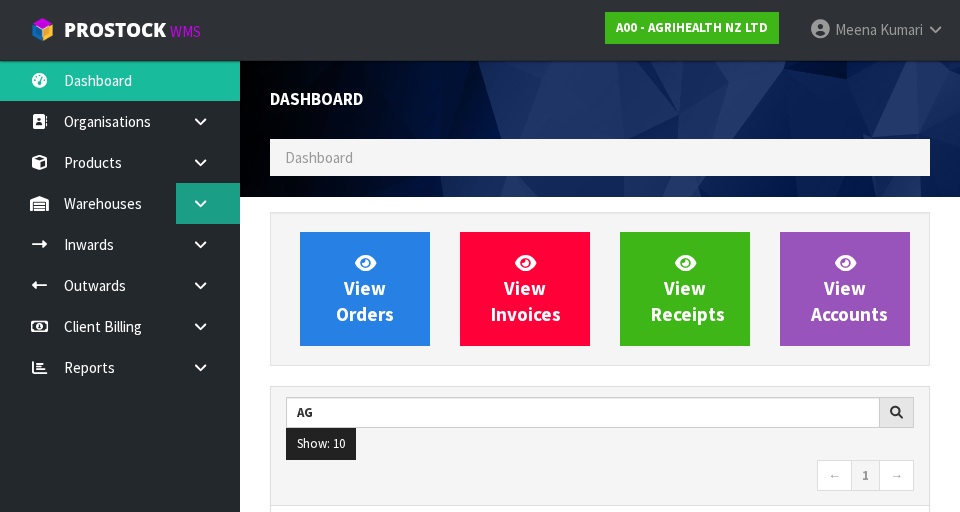 click at bounding box center (208, 203) 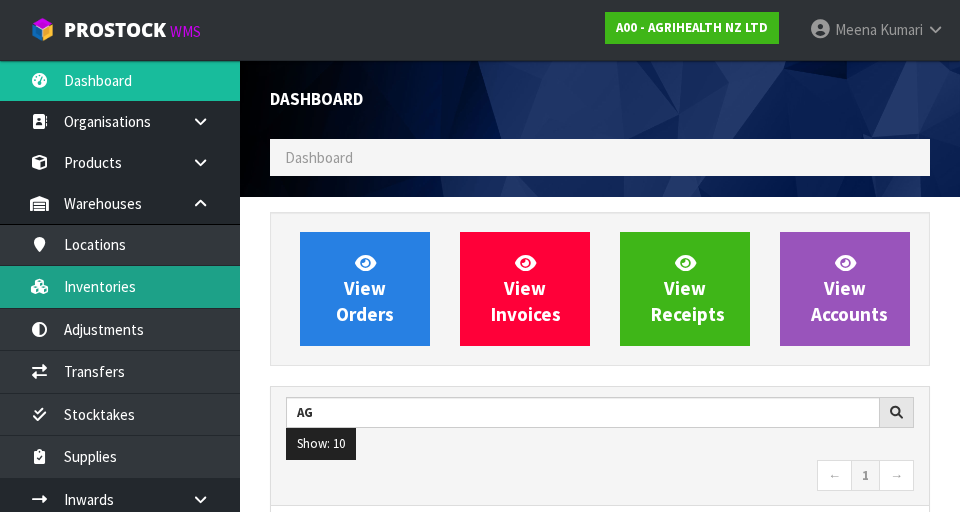 click on "Inventories" at bounding box center [120, 286] 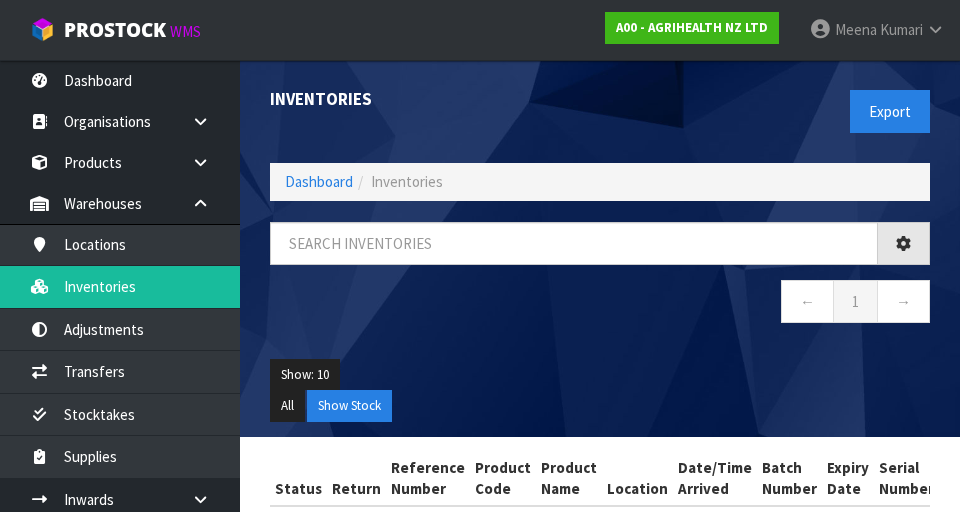 click on "Inventories
Export
Dashboard Inventories
Show: [NUMBER]
[NUMBER]
[NUMBER]
[NUMBER]
[NUMBER]
Status
Return
Reference Number
Product Code
Product Name
Location
Date/Time Arrived
Batch Number
Expiry Date
Serial Number
Qty Available
Qty Committed
Qty Quoted" at bounding box center (480, 297) 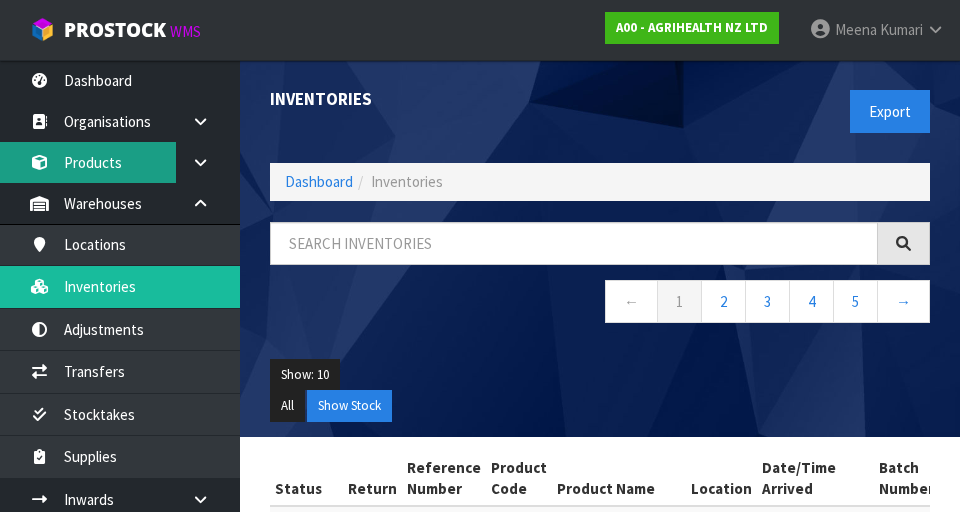click on "Products" at bounding box center [120, 162] 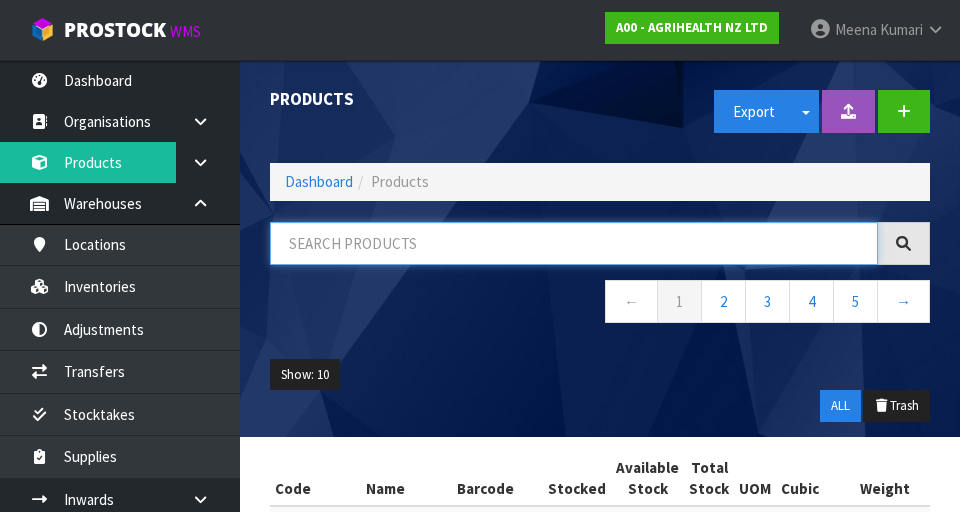 click at bounding box center (574, 243) 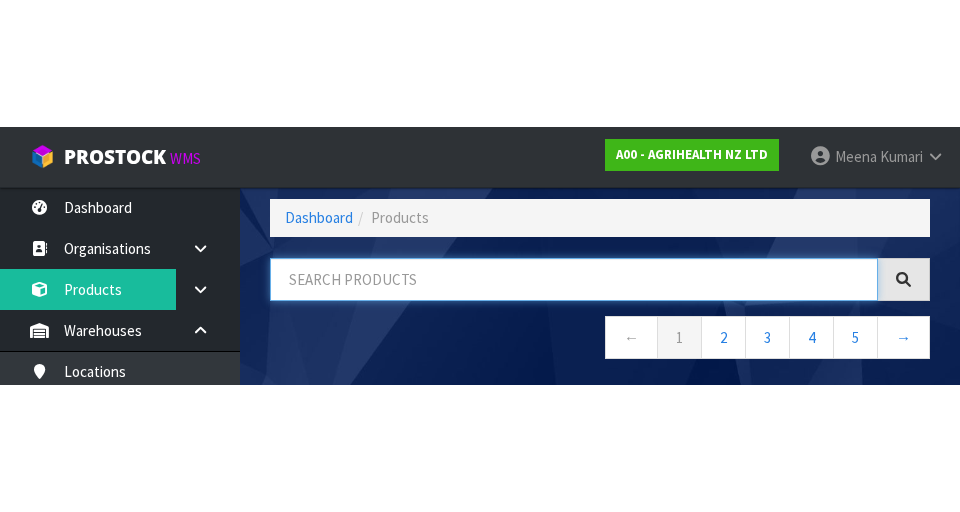 scroll, scrollTop: 114, scrollLeft: 0, axis: vertical 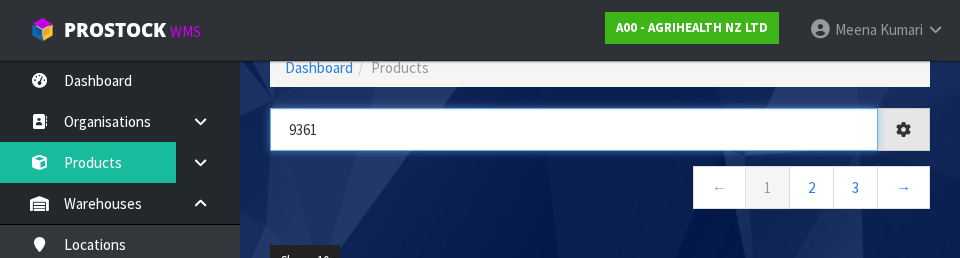 type on "9361" 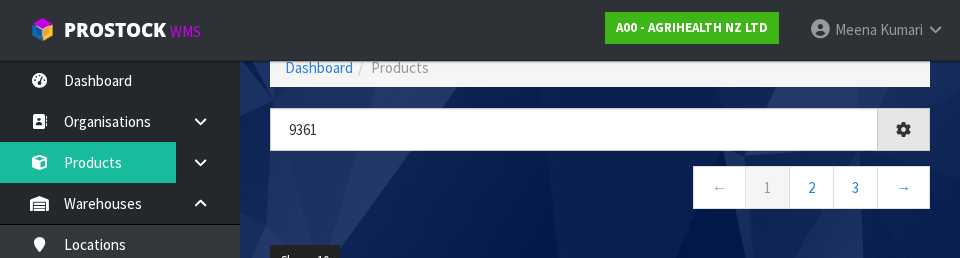 click on "←
1 2 3
→" at bounding box center [600, 190] 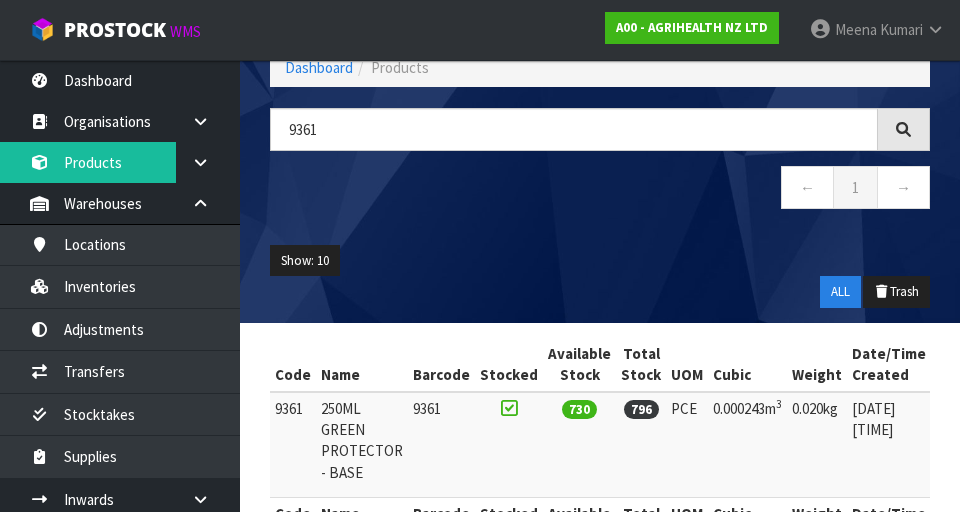 scroll, scrollTop: 189, scrollLeft: 0, axis: vertical 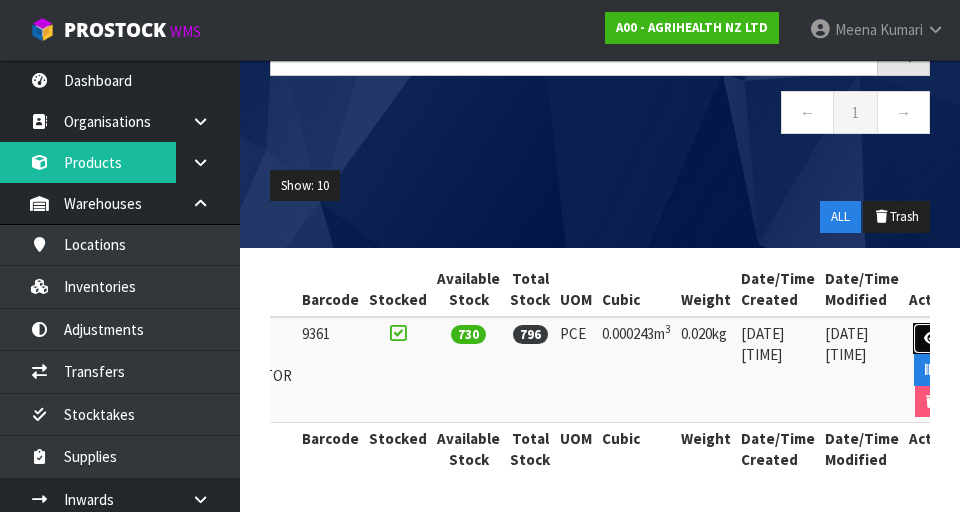 click at bounding box center [931, 338] 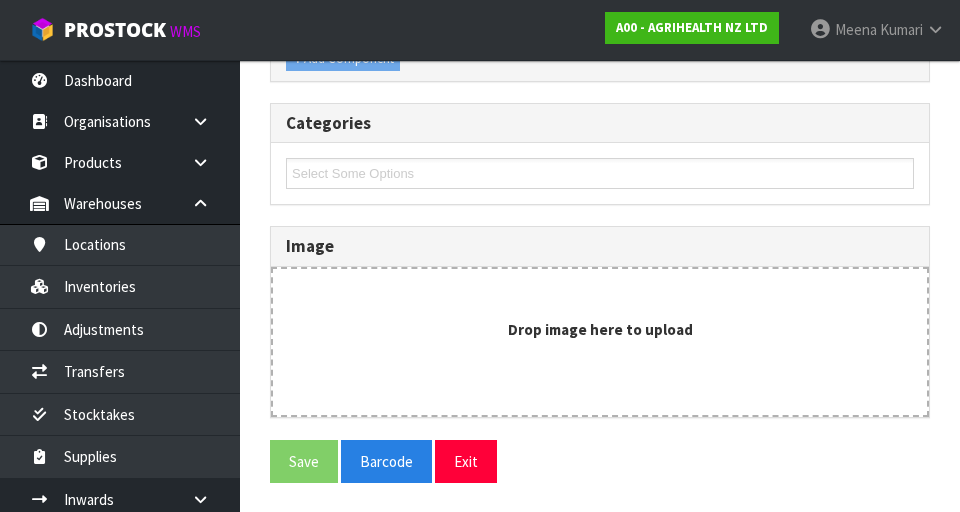 click on "Drop image here to upload" at bounding box center (600, 342) 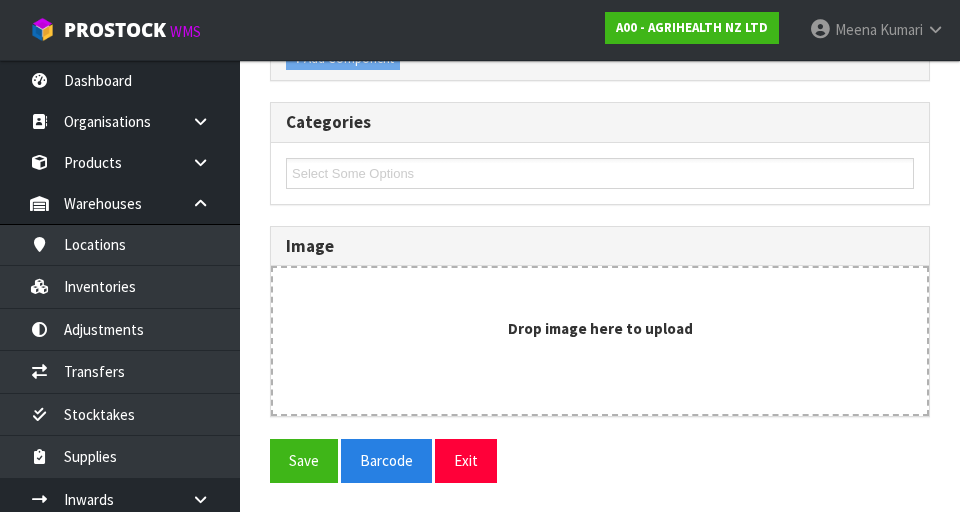type on "9361" 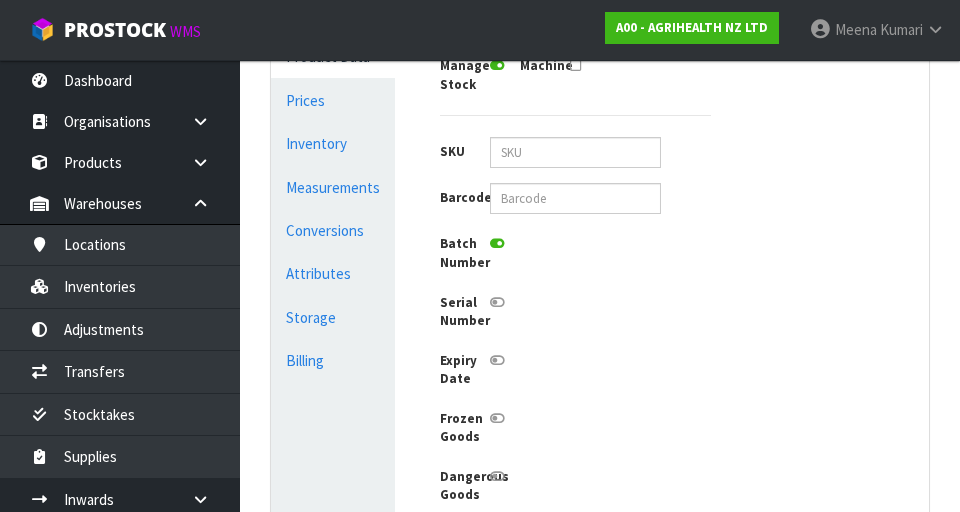 scroll, scrollTop: 555, scrollLeft: 0, axis: vertical 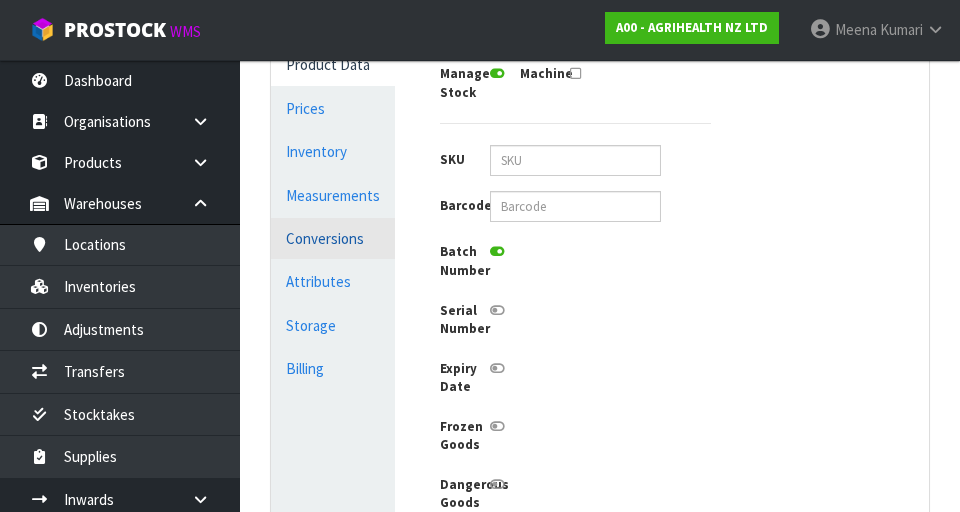click on "Conversions" at bounding box center [333, 238] 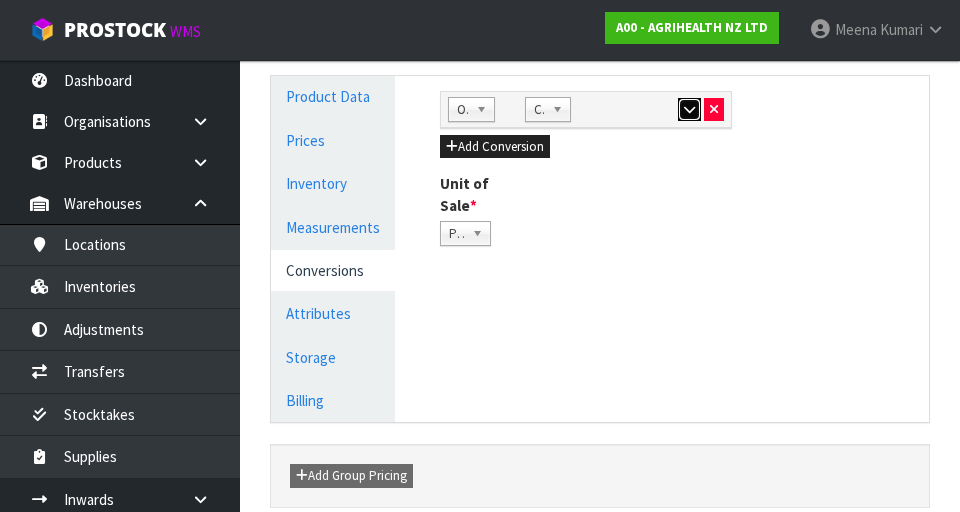 click at bounding box center [689, 110] 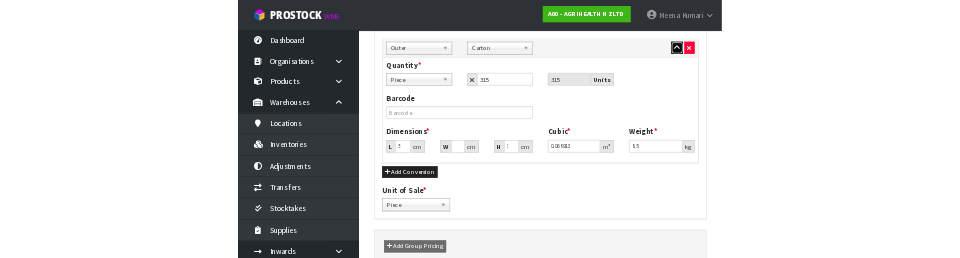 scroll, scrollTop: 0, scrollLeft: 0, axis: both 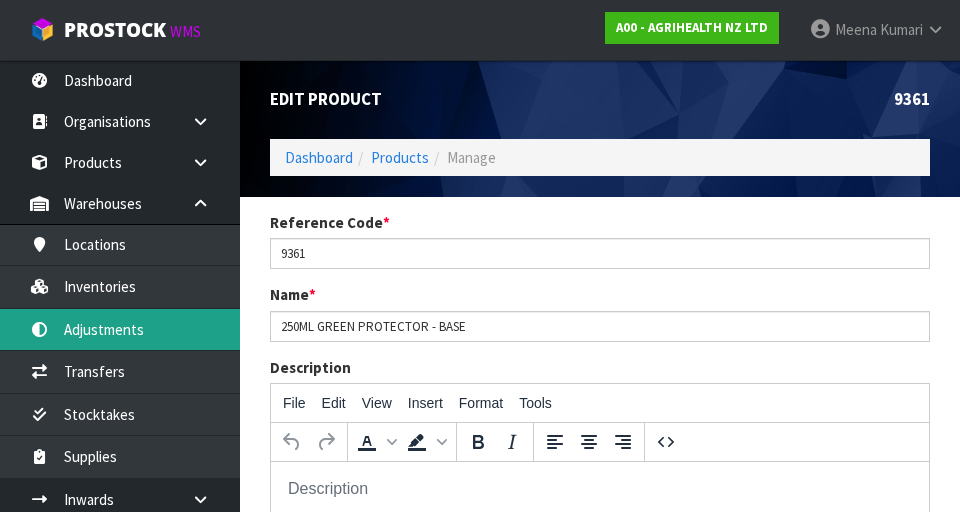 click on "Adjustments" at bounding box center [120, 329] 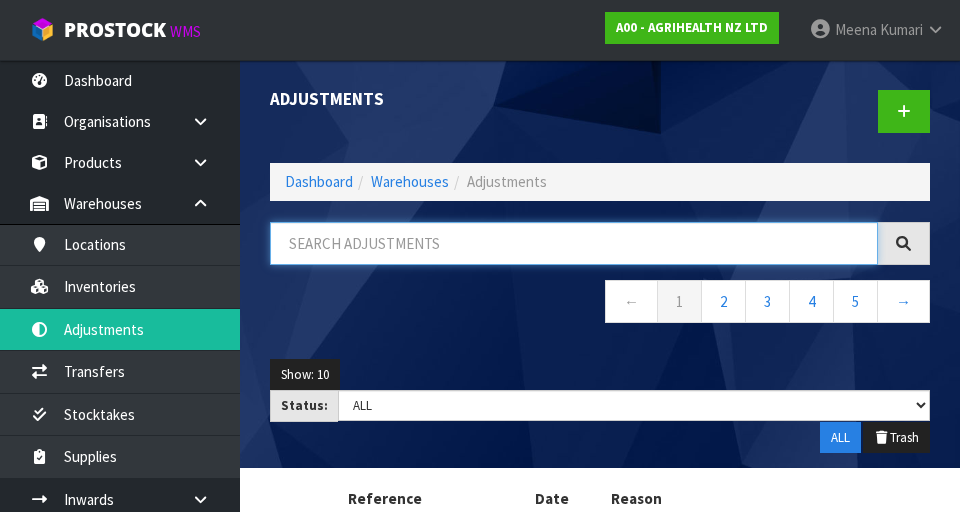 click at bounding box center [574, 243] 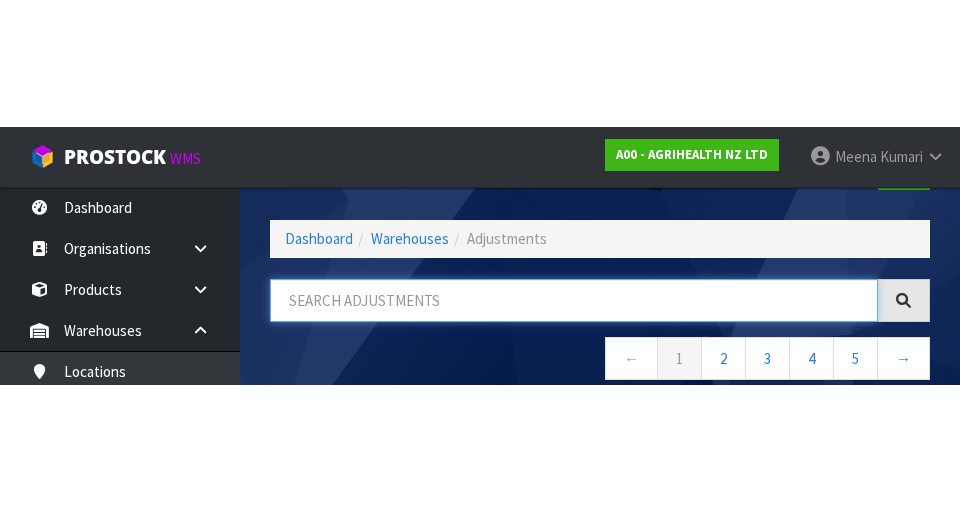 scroll, scrollTop: 114, scrollLeft: 0, axis: vertical 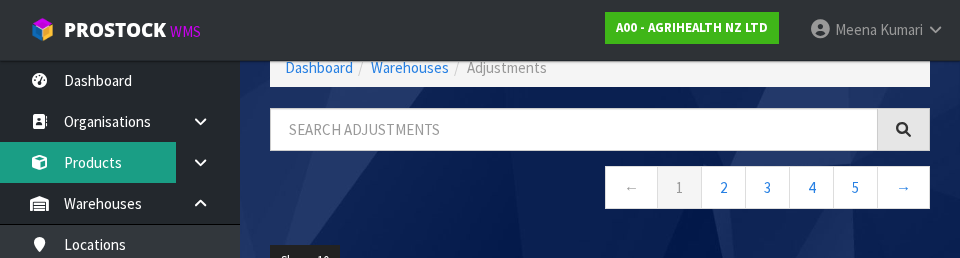 click on "Products" at bounding box center (120, 162) 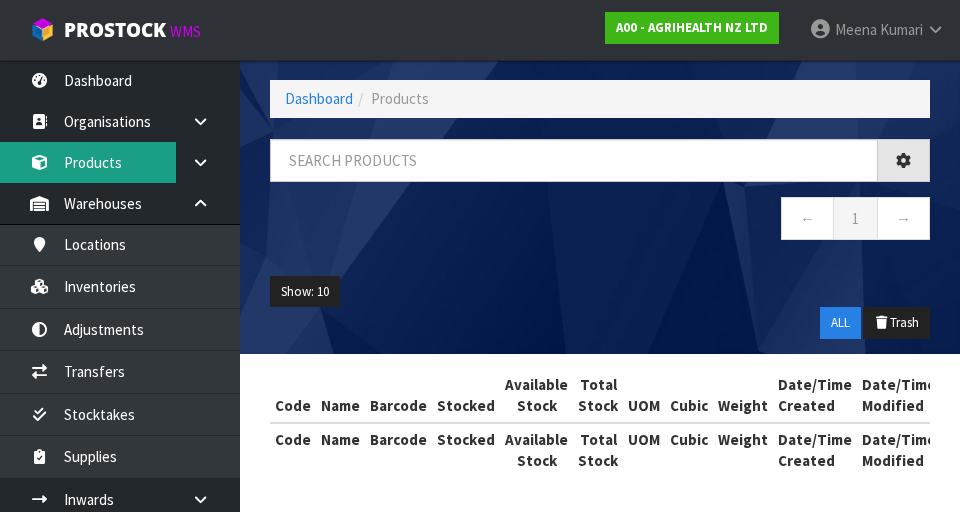 scroll, scrollTop: 84, scrollLeft: 0, axis: vertical 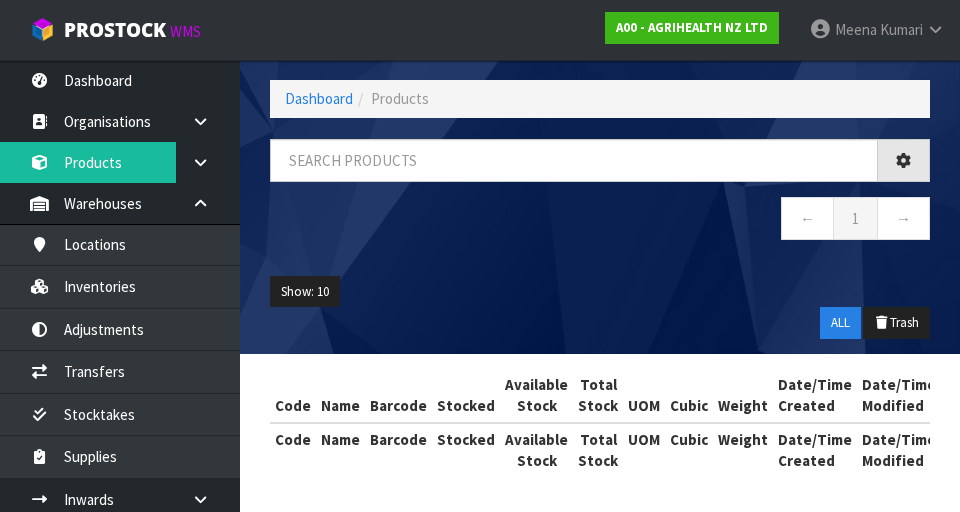 click on "Products
Export
Split button!
SOH Summary
Measurements
Dangerous Goods
Import Products
Drop file here to import
csv template
Dashboard Products
←
1
→
Show: 10" at bounding box center [480, 214] 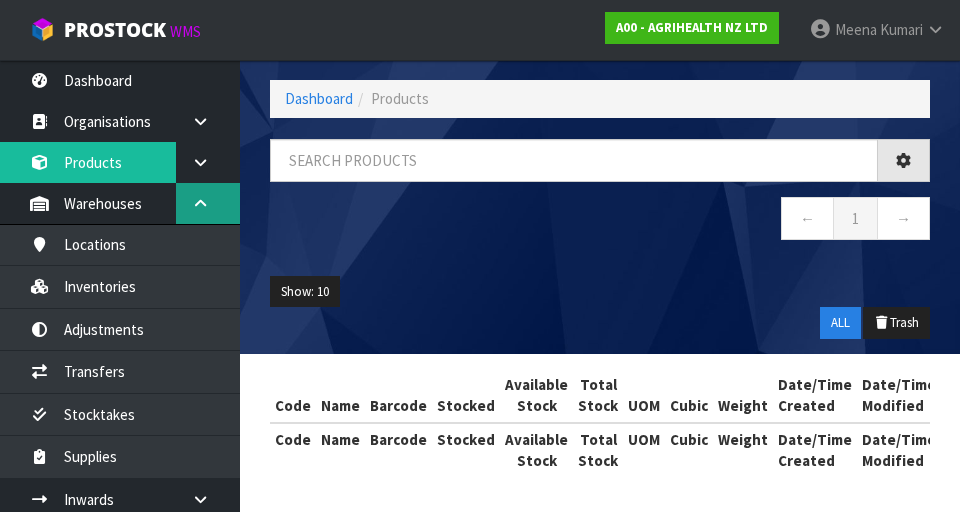 click at bounding box center [200, 203] 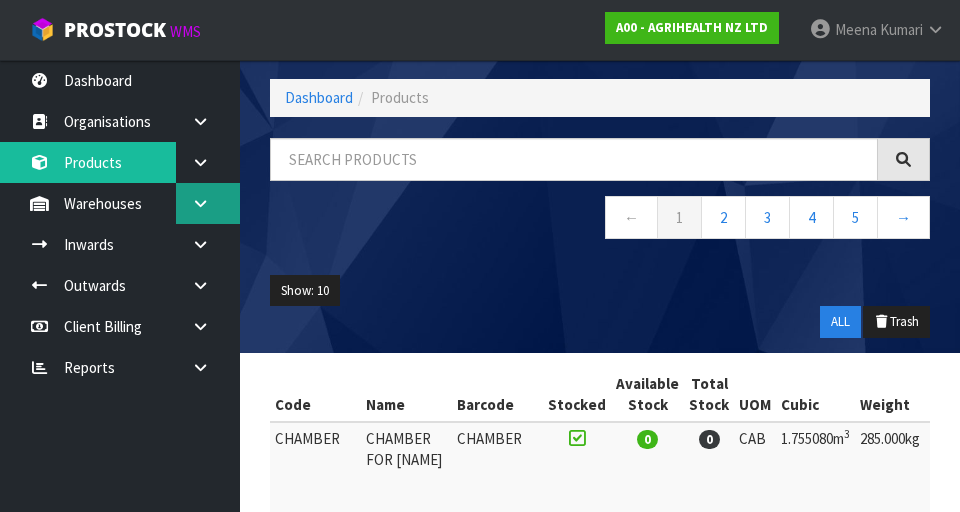 click at bounding box center (200, 203) 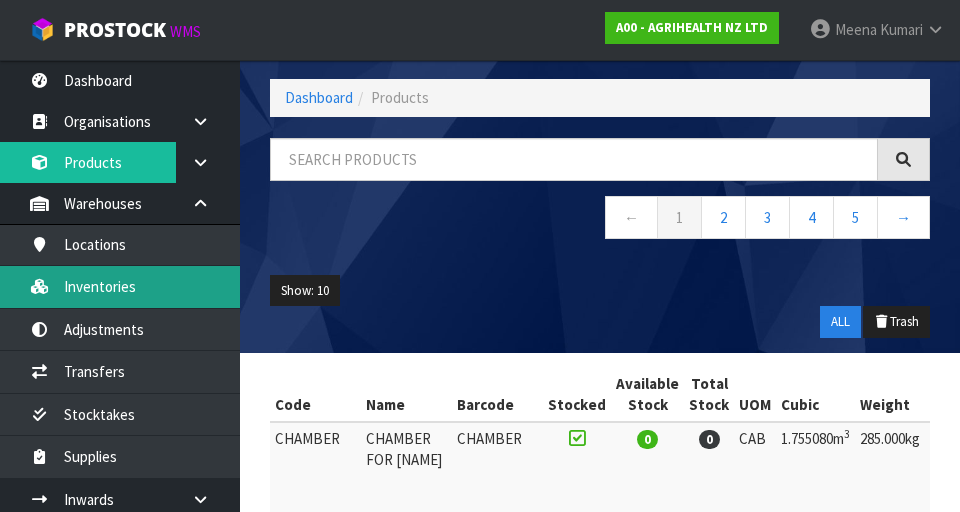 click on "Inventories" at bounding box center (120, 286) 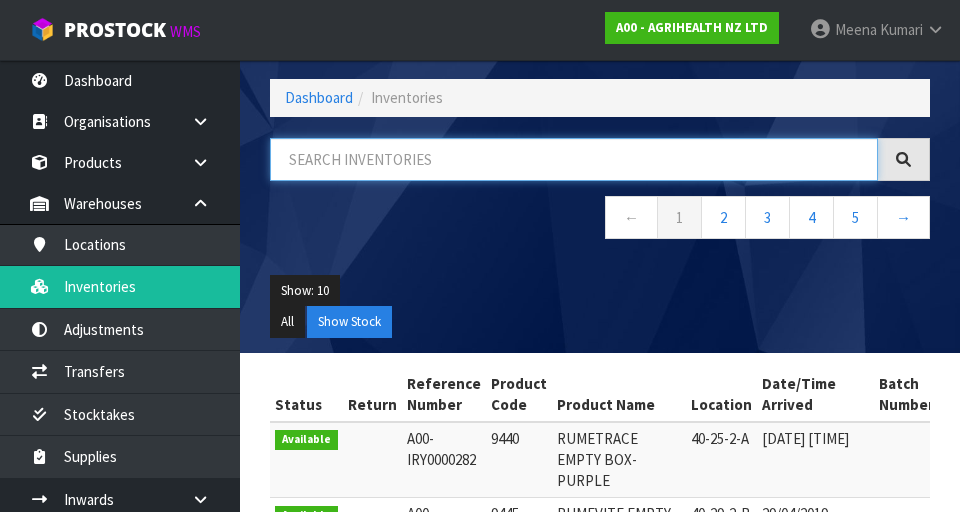 click at bounding box center (574, 159) 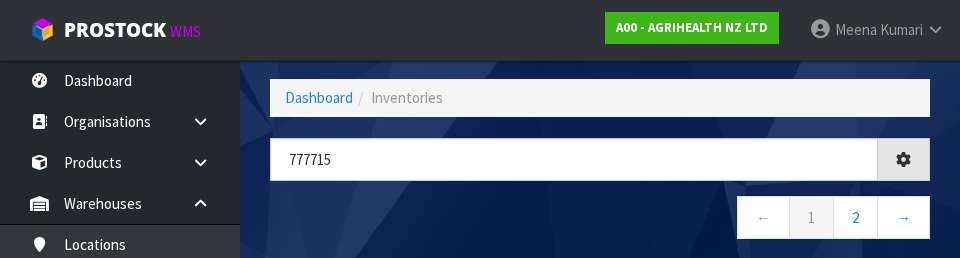 click on "←
1 2
→" at bounding box center [600, 220] 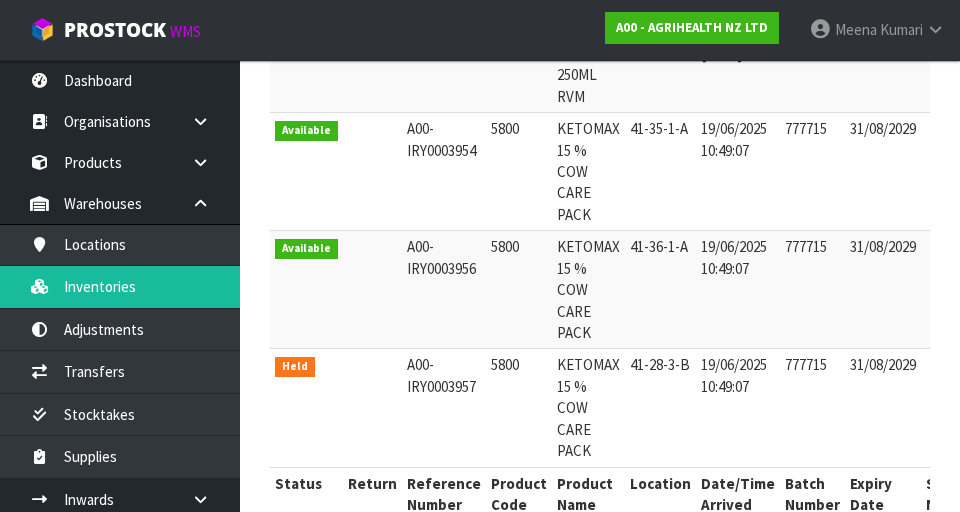 scroll, scrollTop: 496, scrollLeft: 0, axis: vertical 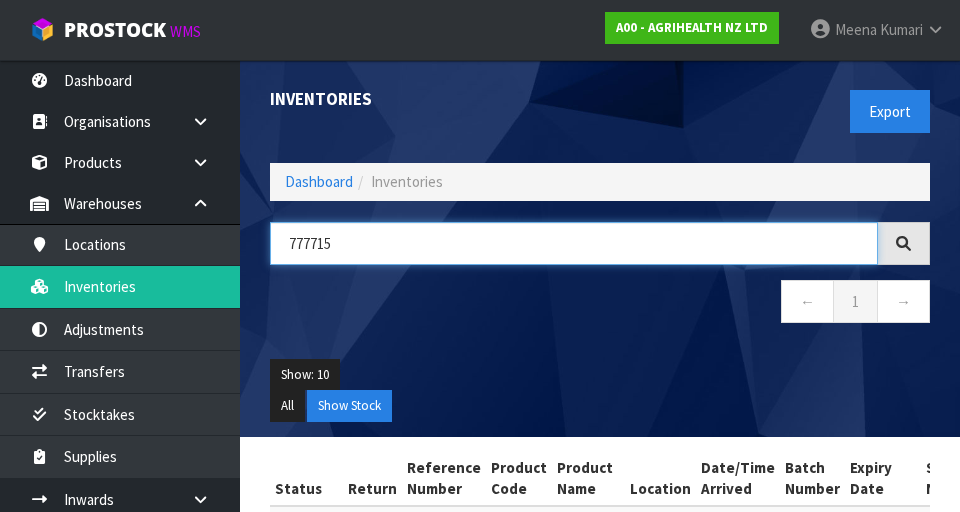 click on "777715" at bounding box center [574, 243] 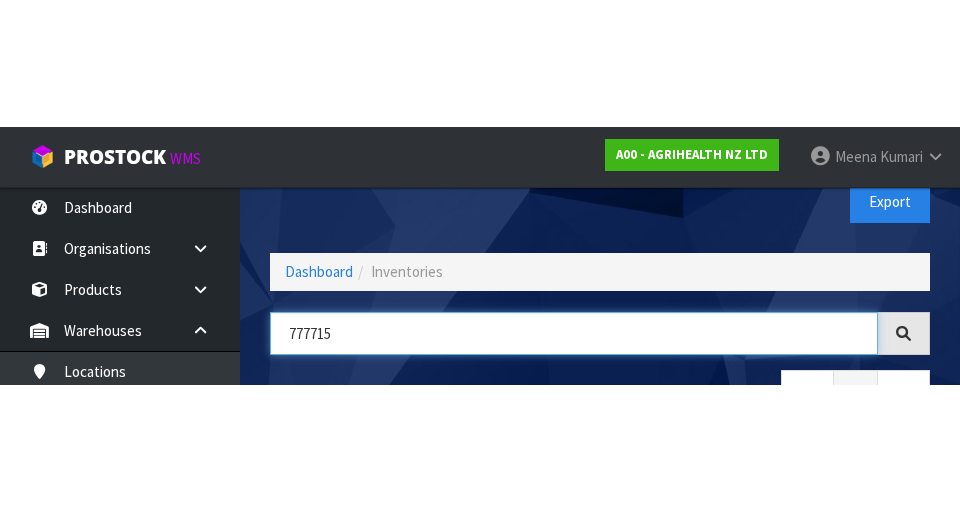 scroll, scrollTop: 114, scrollLeft: 0, axis: vertical 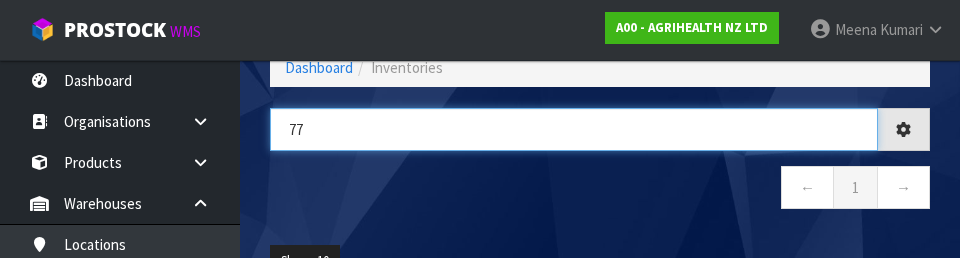 type on "7" 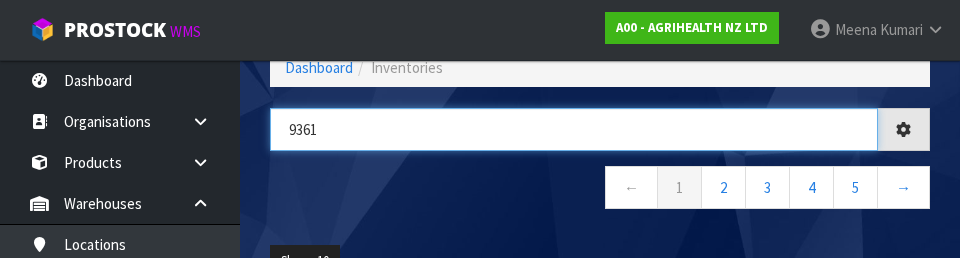 type on "9361" 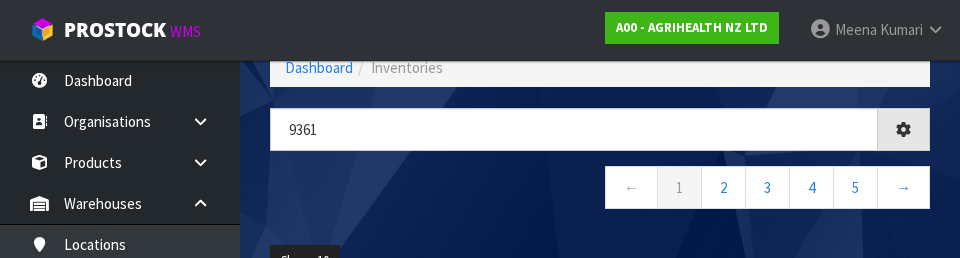 click on "←
1 2 3 4 5
→" at bounding box center [600, 190] 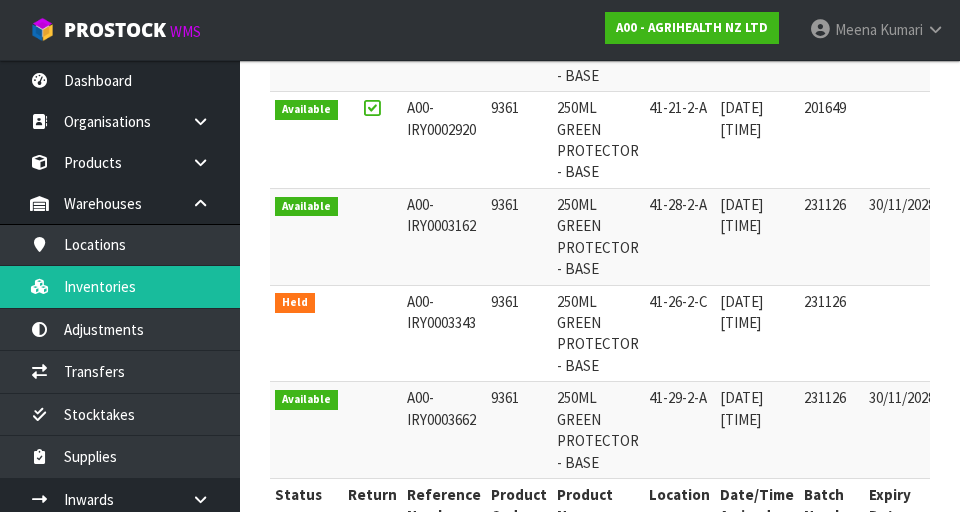 scroll, scrollTop: 567, scrollLeft: 0, axis: vertical 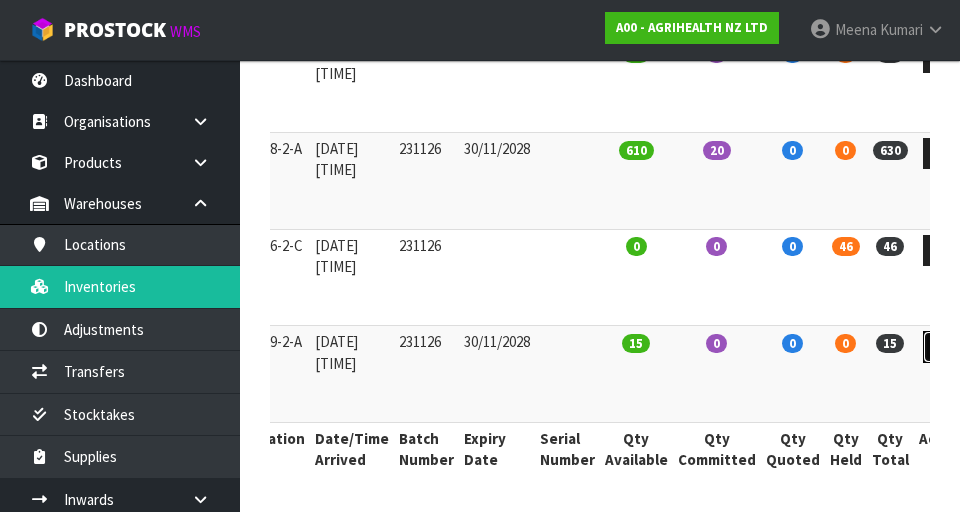click at bounding box center (941, 347) 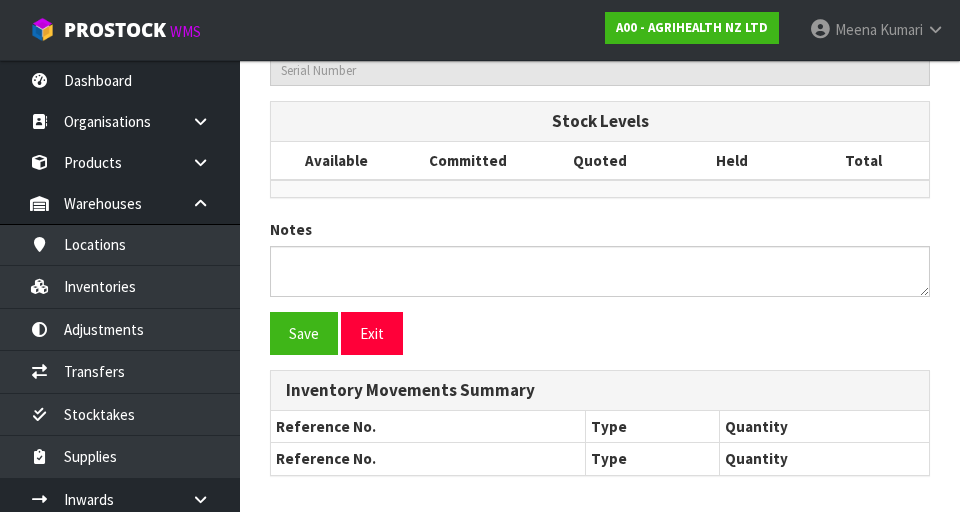 type on "9361" 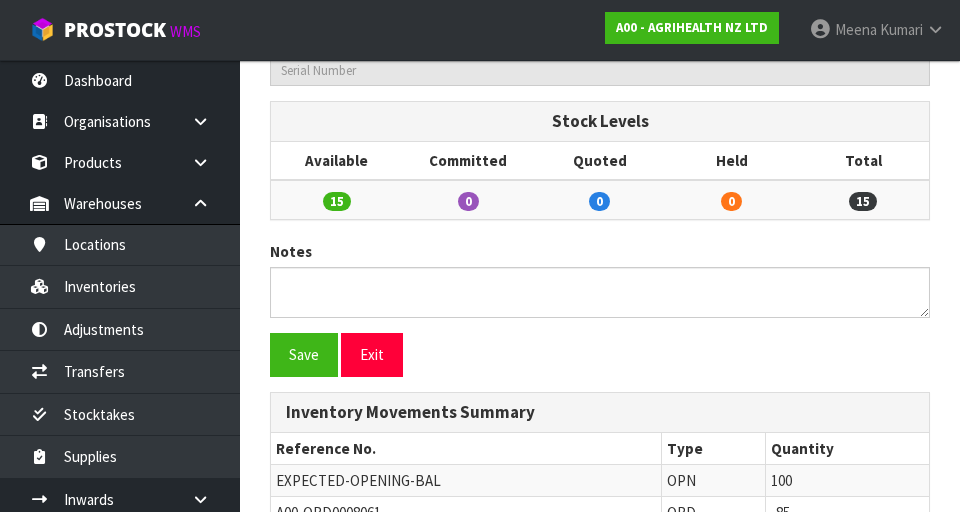 scroll, scrollTop: 912, scrollLeft: 0, axis: vertical 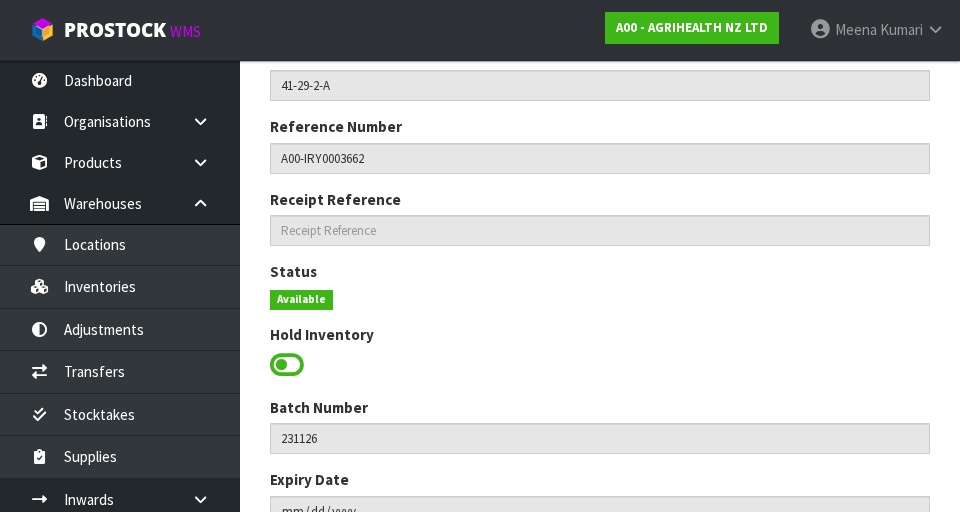 click at bounding box center (287, 365) 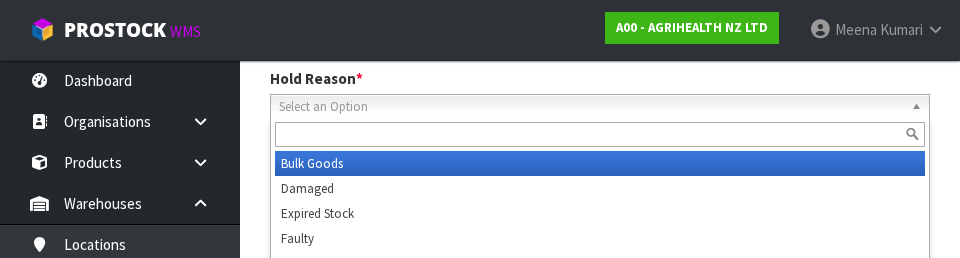 scroll, scrollTop: 639, scrollLeft: 0, axis: vertical 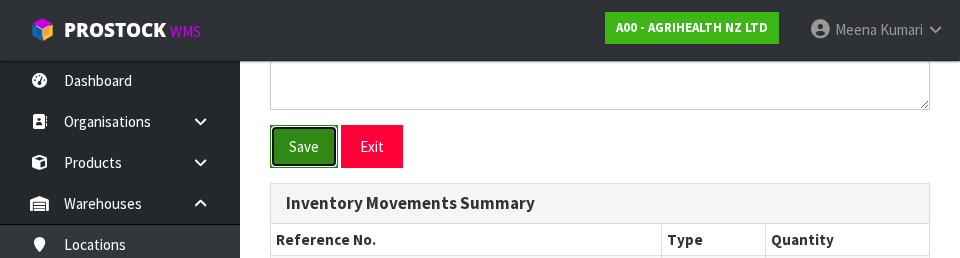 click on "Save" at bounding box center [304, 146] 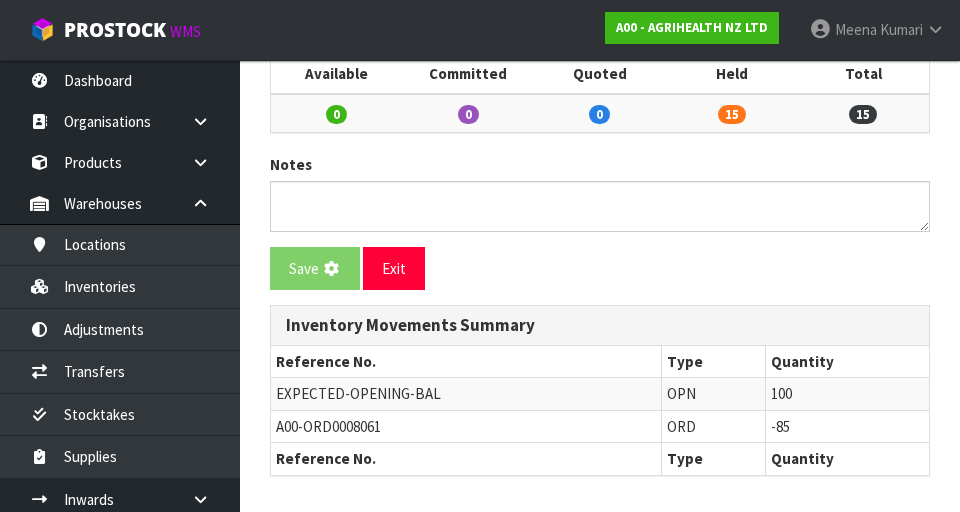 scroll, scrollTop: 0, scrollLeft: 0, axis: both 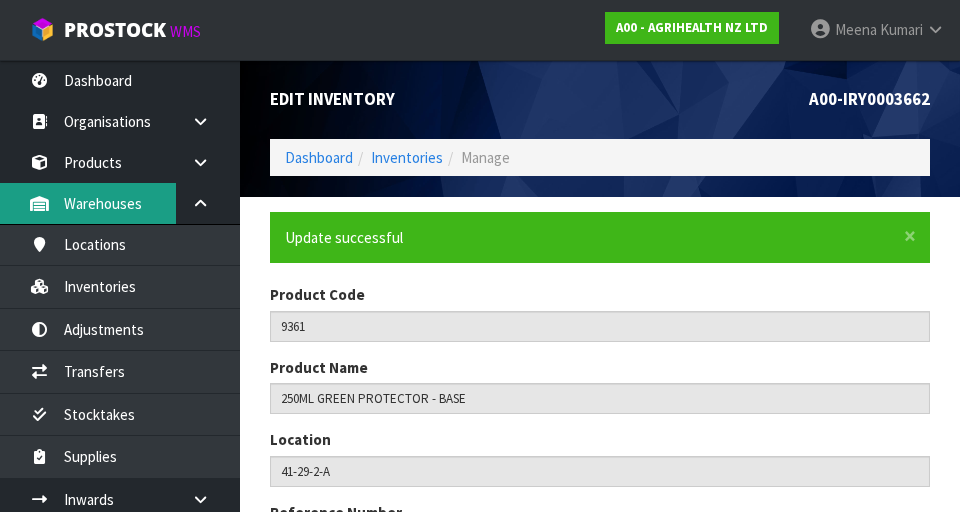 click on "Warehouses" at bounding box center (120, 203) 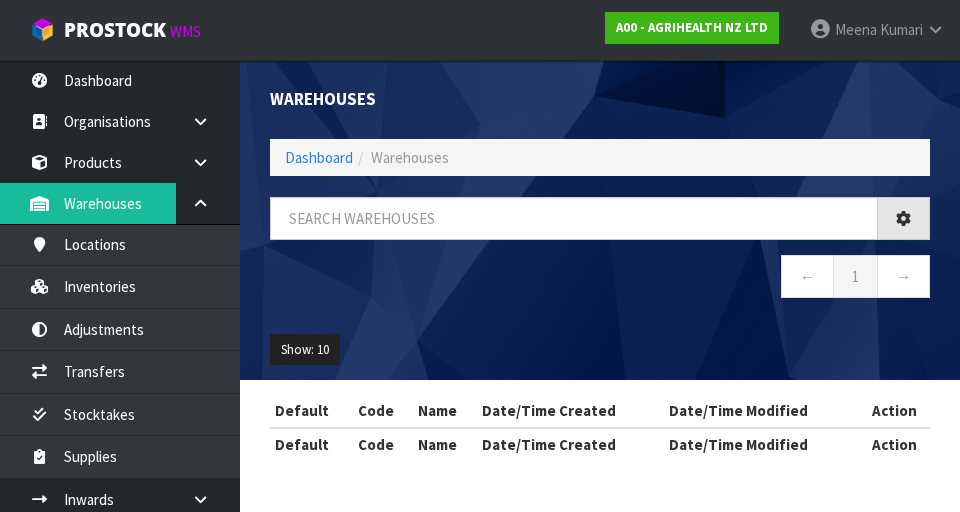 click on "Warehouses
Dashboard Warehouses
←
1
→
Show: 10
5
10
25
50
Default
Code
Name
Date/Time Created
Date/Time Modified
Action
Default
Code
Name
Date/Time Created
Date/Time Modified
Action" at bounding box center [480, 248] 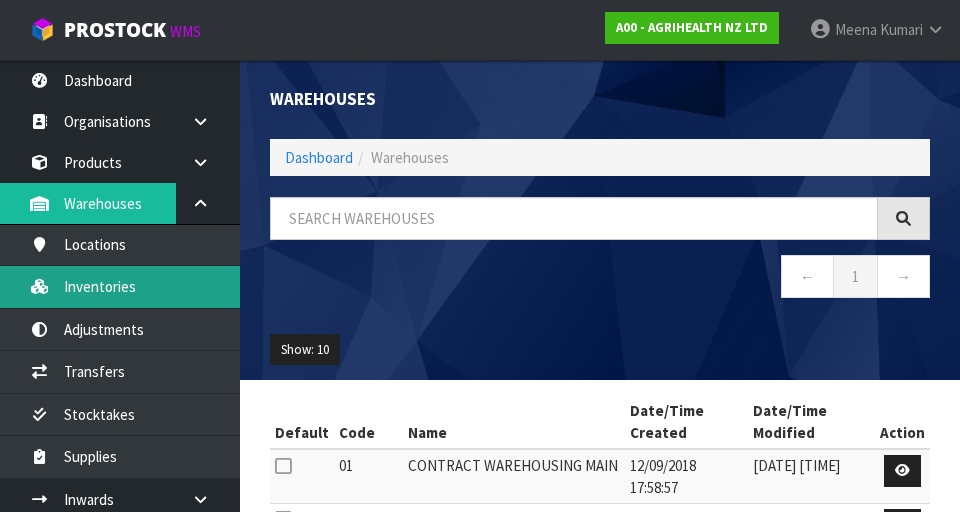 click on "Inventories" at bounding box center [120, 286] 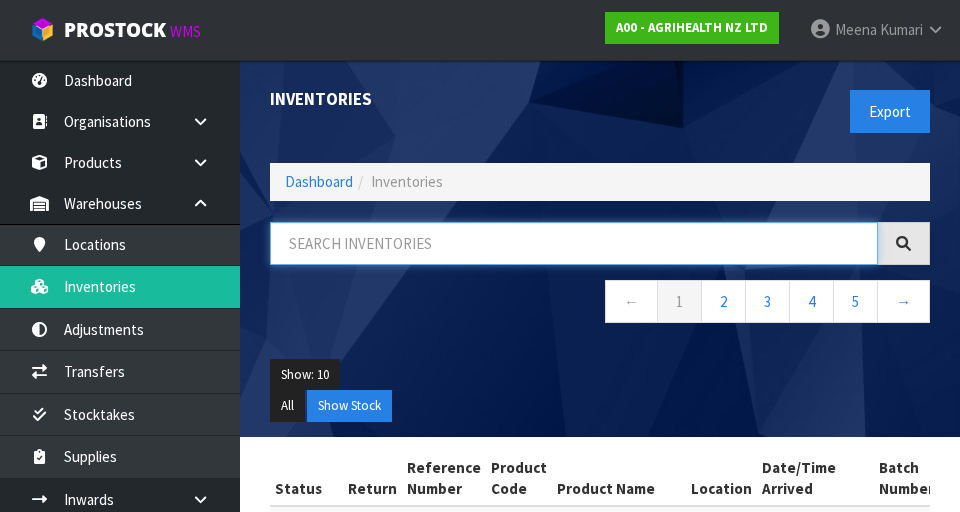 paste on "9361" 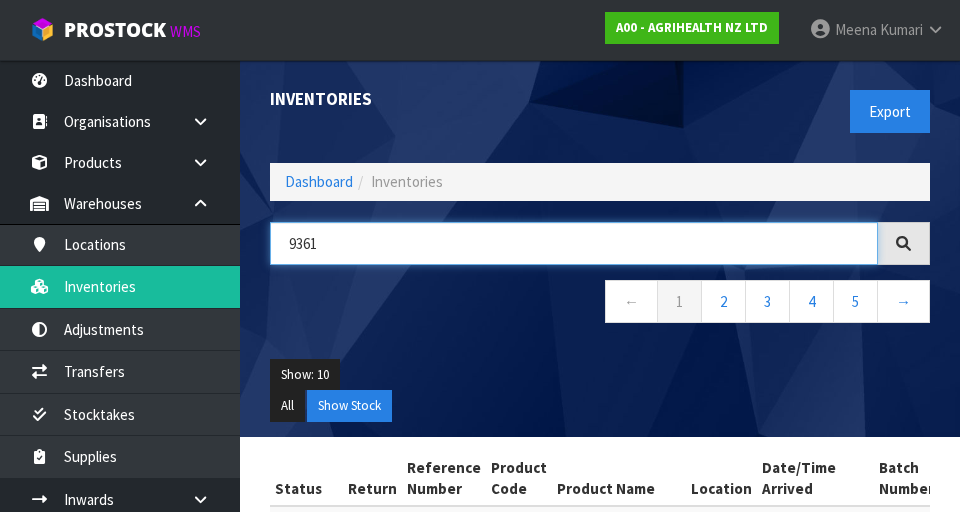 type on "9361" 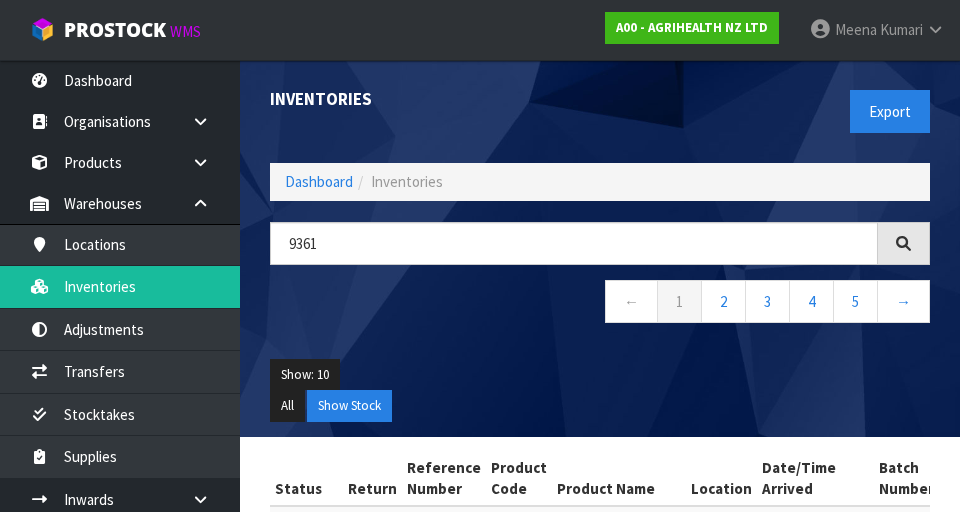 click on "←
1 2 3 4 5
→" at bounding box center [600, 283] 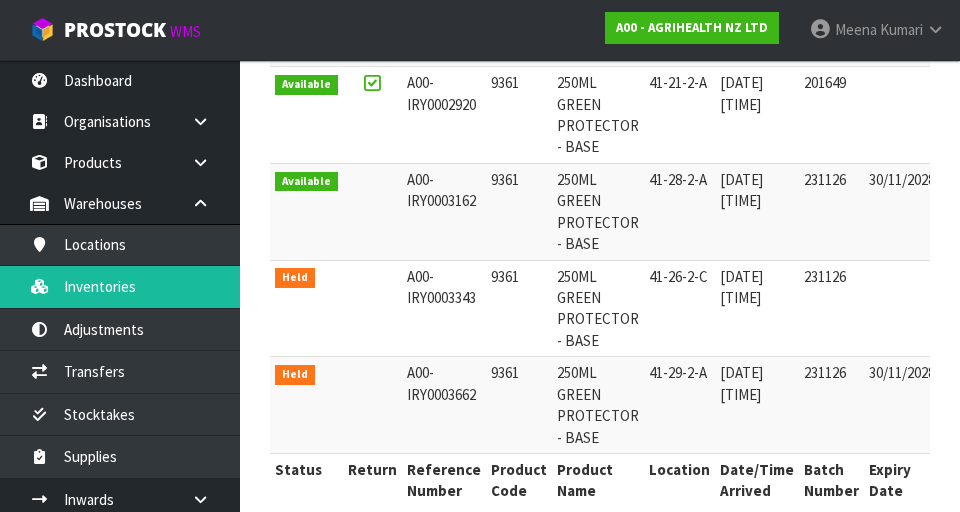 scroll, scrollTop: 567, scrollLeft: 0, axis: vertical 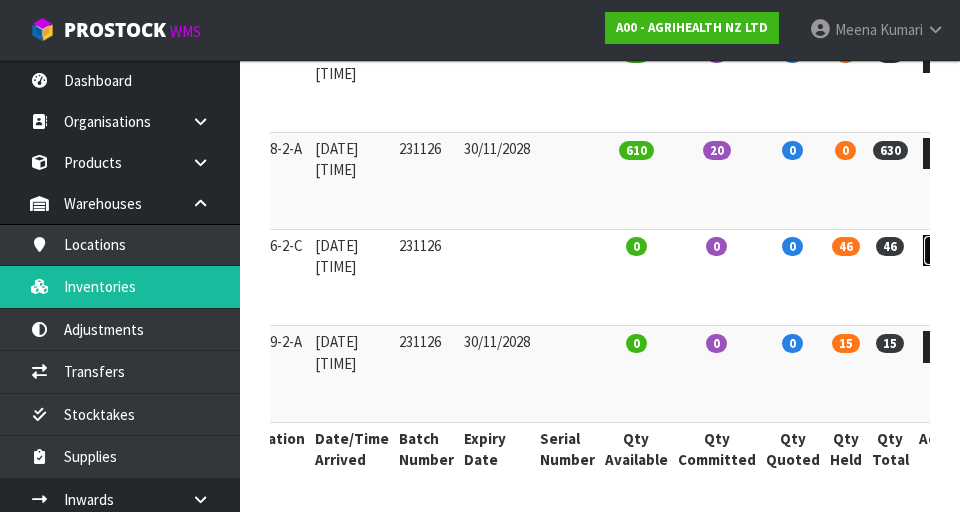 click at bounding box center (941, 250) 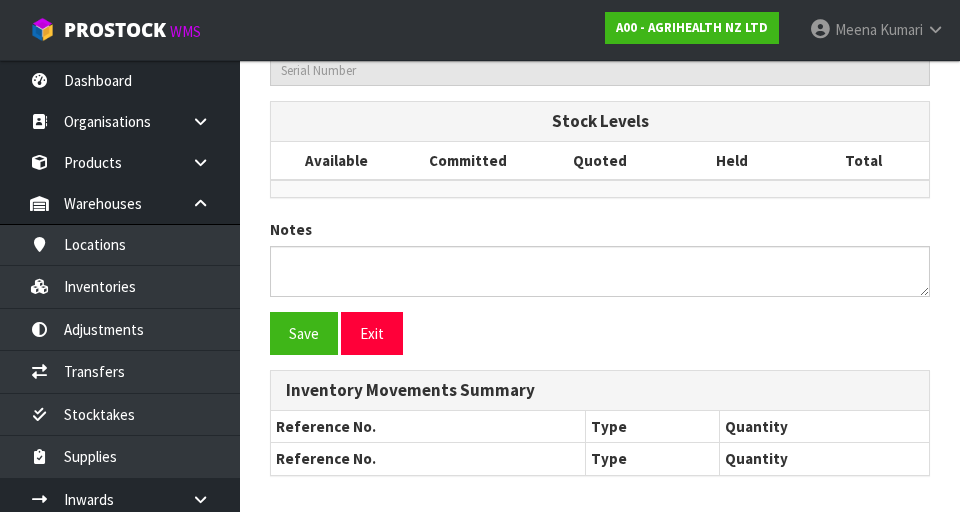 type on "9361" 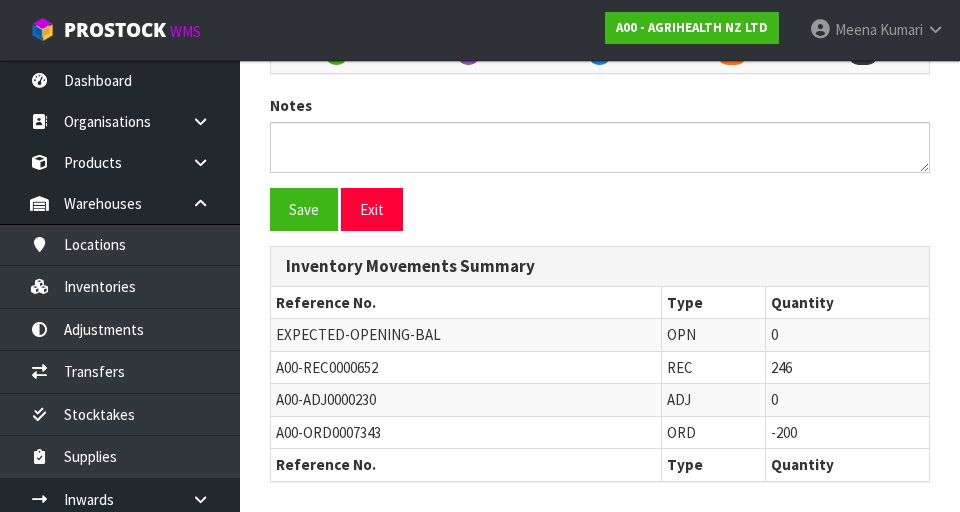 scroll, scrollTop: 1037, scrollLeft: 0, axis: vertical 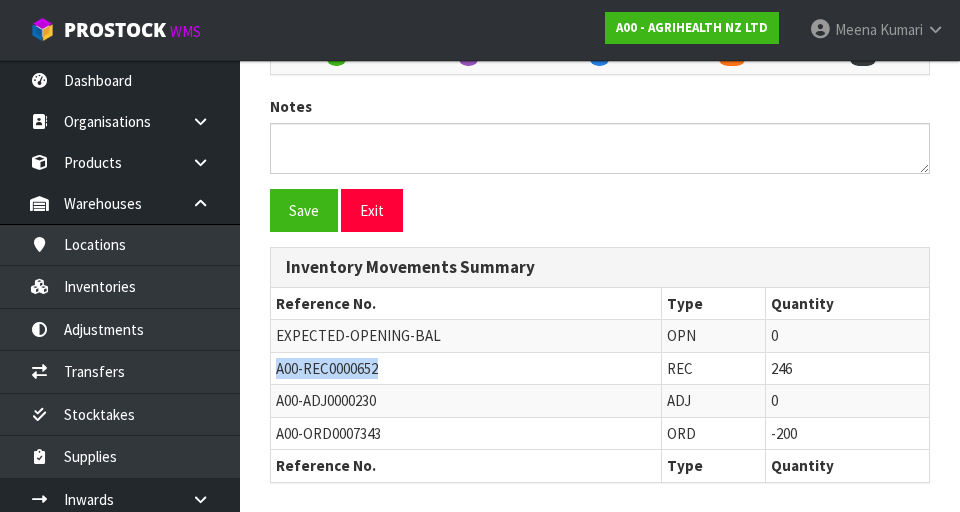 copy on "A00-REC0000652" 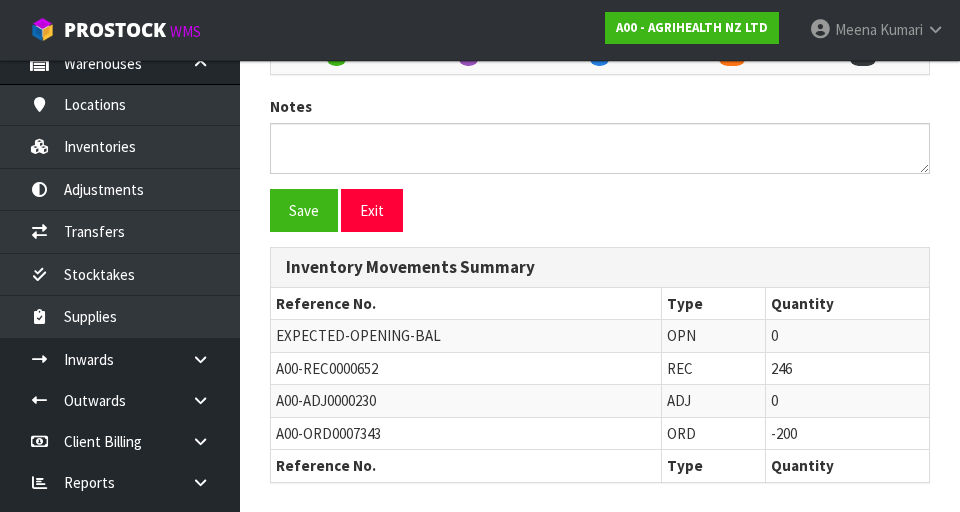 scroll, scrollTop: 153, scrollLeft: 0, axis: vertical 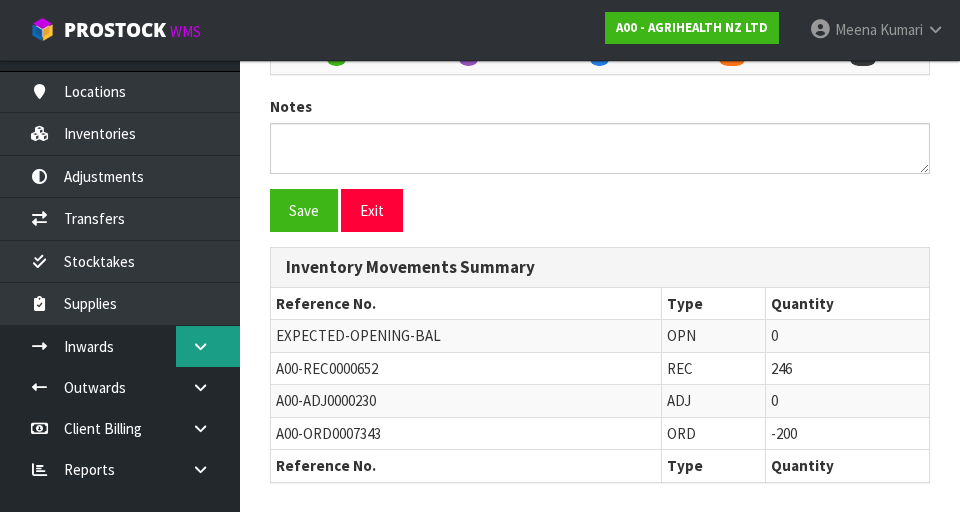 click at bounding box center [208, 346] 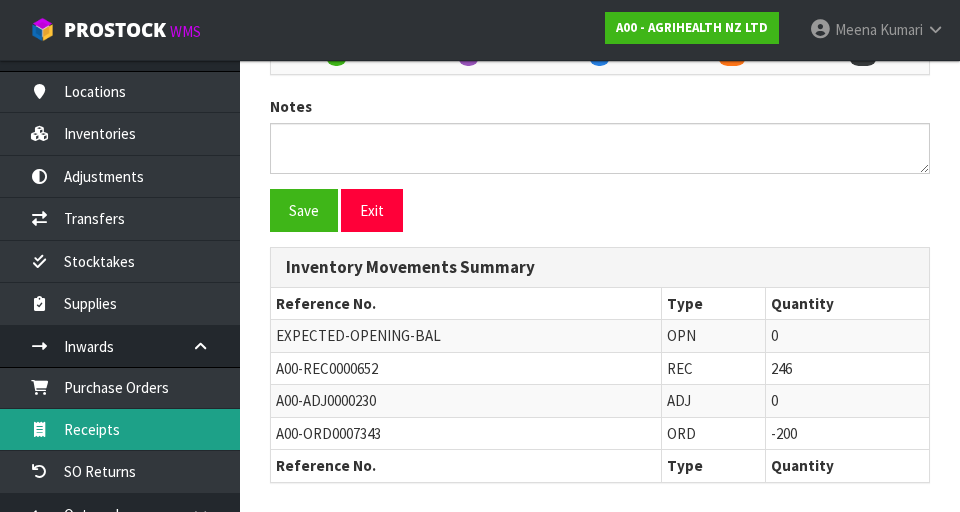 click on "Receipts" at bounding box center [120, 429] 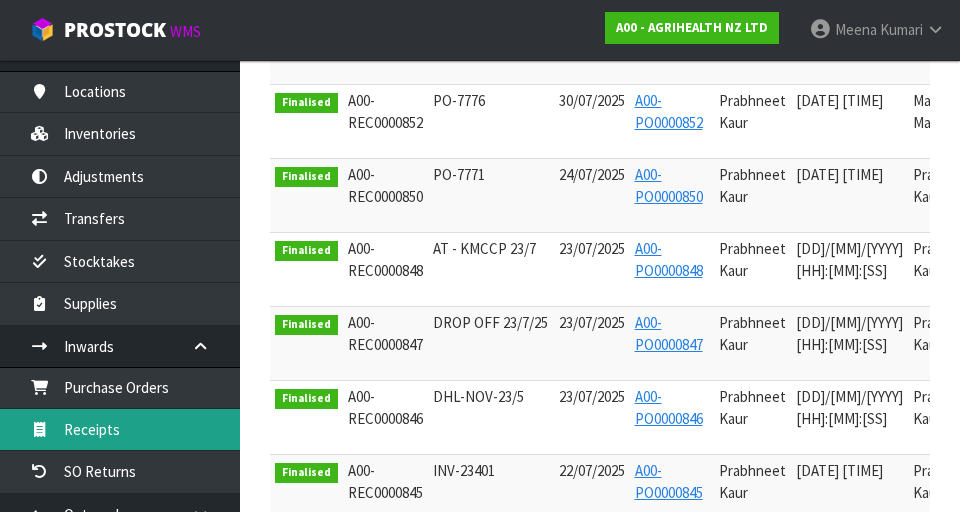 scroll, scrollTop: 0, scrollLeft: 0, axis: both 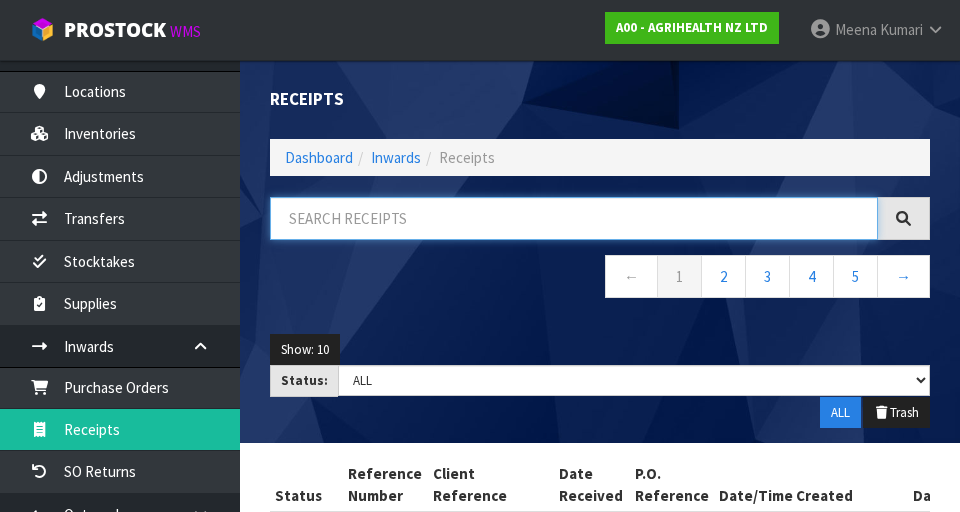 paste on "A00-REC0000652" 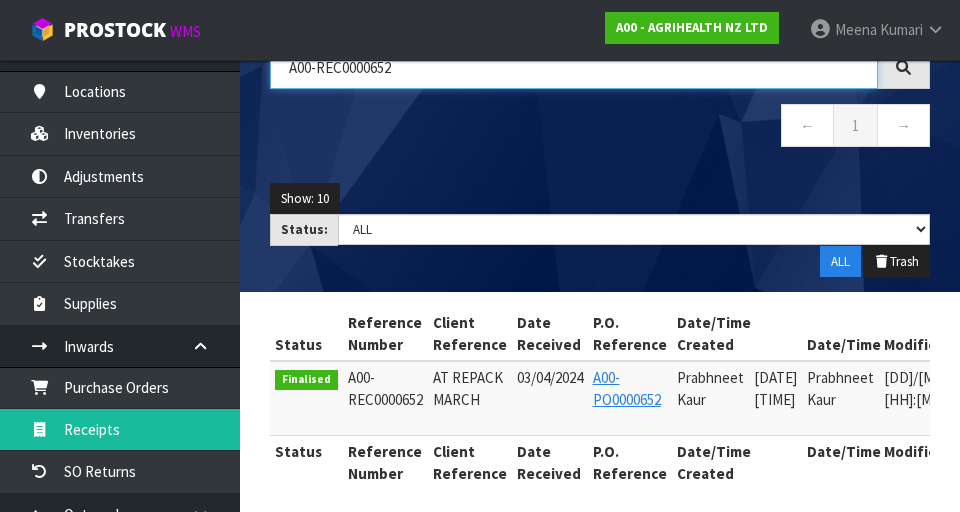 scroll, scrollTop: 145, scrollLeft: 0, axis: vertical 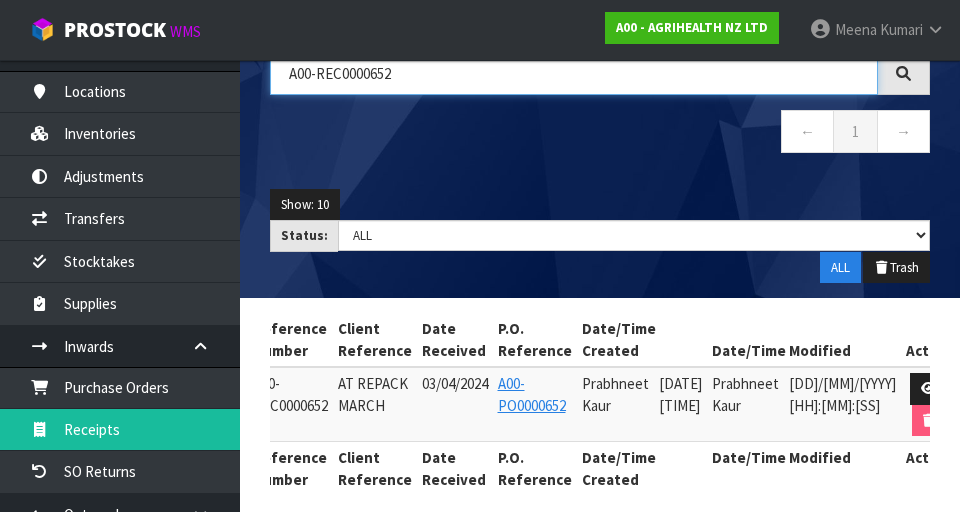 type on "A00-REC0000652" 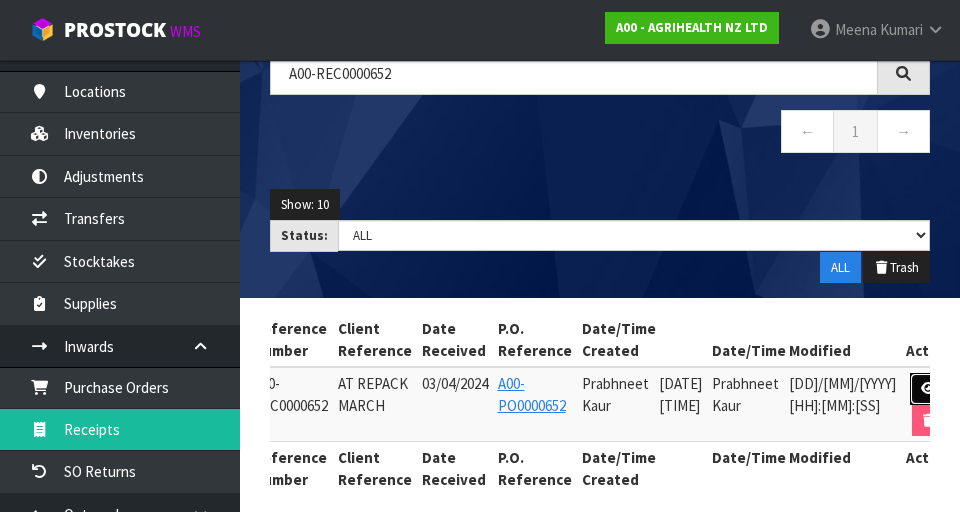 click at bounding box center (928, 389) 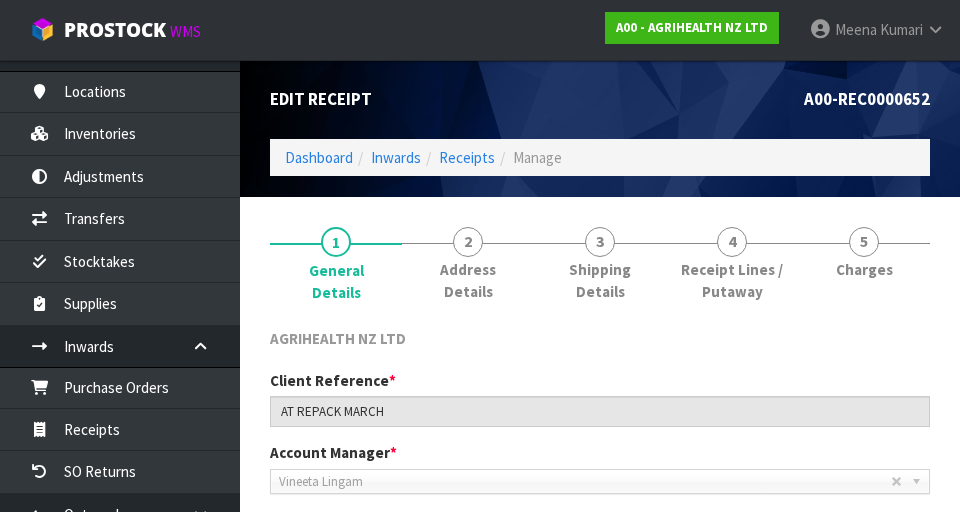 scroll, scrollTop: 323, scrollLeft: 0, axis: vertical 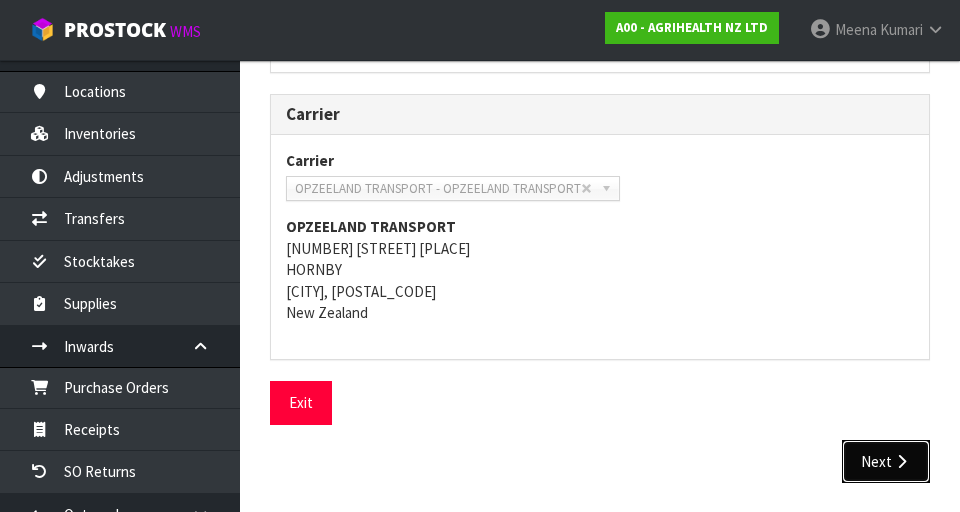 click on "Next" at bounding box center (886, 461) 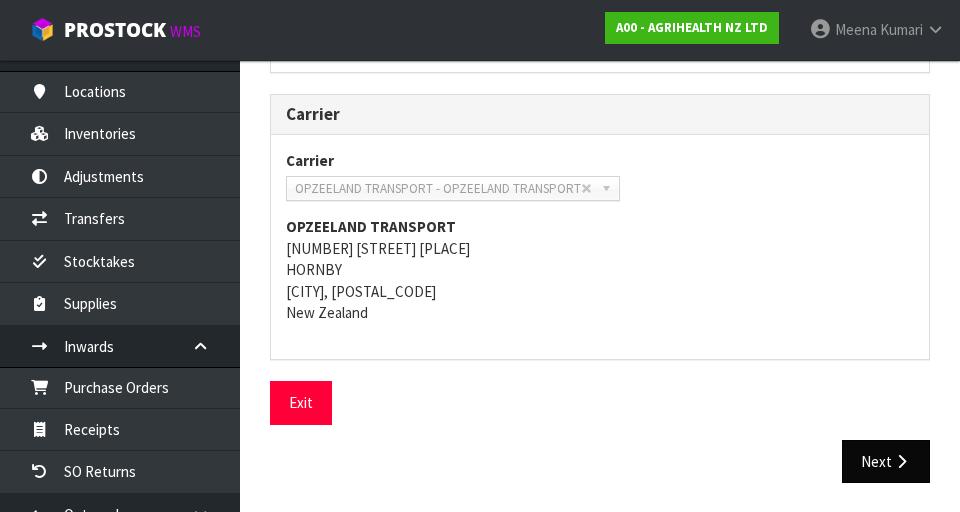 scroll, scrollTop: 0, scrollLeft: 0, axis: both 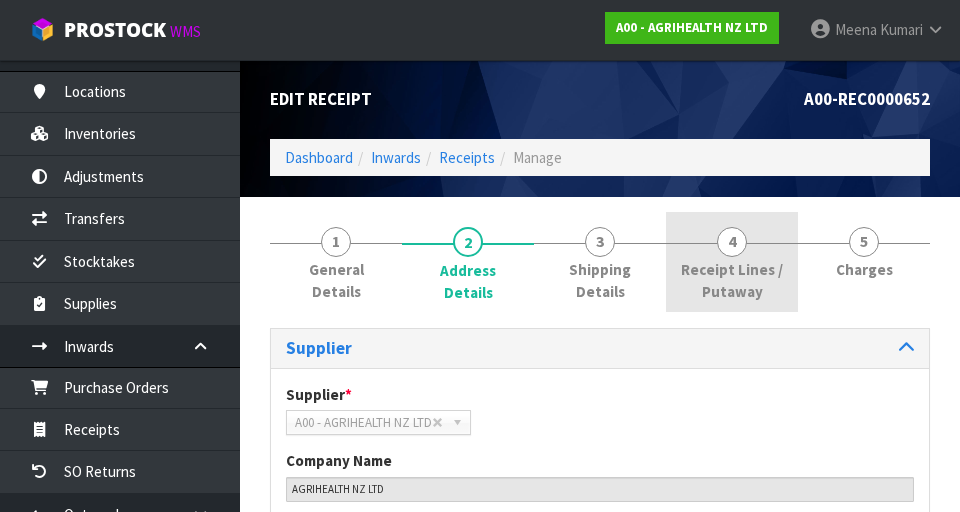 click on "Receipt Lines / Putaway" at bounding box center (732, 280) 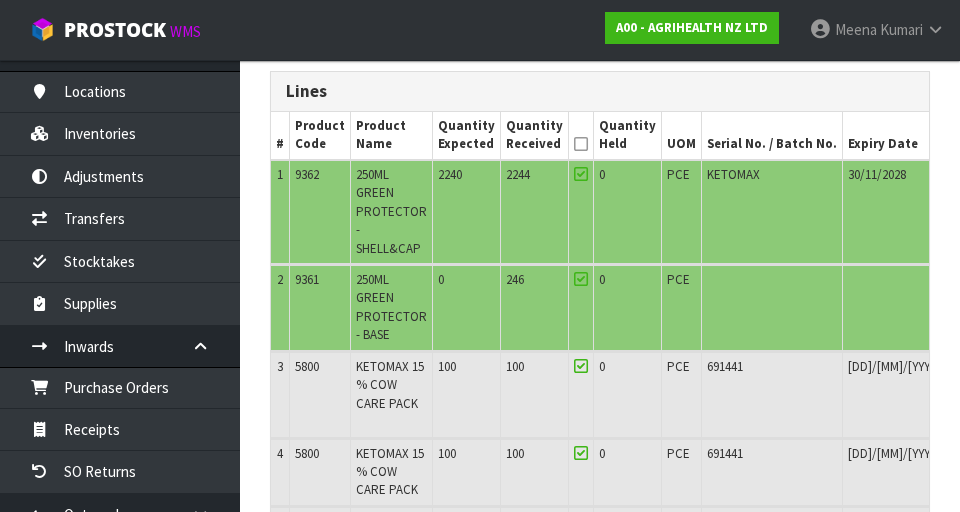 scroll, scrollTop: 259, scrollLeft: 0, axis: vertical 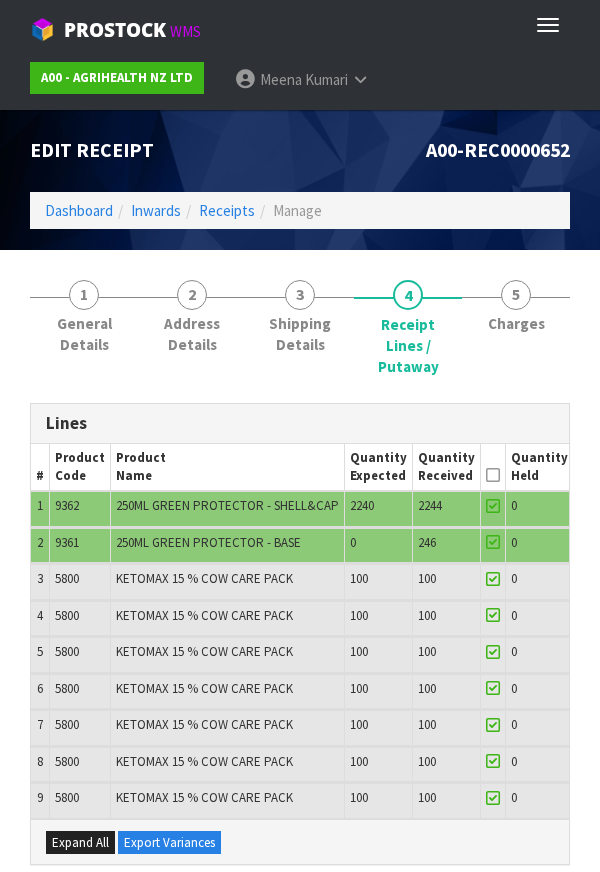 click on "Lines
#
Product Code
Product Name
Quantity Expected
Quantity Received
Quantity Held
UOM
Serial No. / Batch No.
Expiry Date
UP
Pallet ID
Location
Quantity Putaway
Cost
Subtotal
Action
1
9362
250ML GREEN PROTECTOR - SHELL&CAP
2240
2244
0
PCE
KETOMAX
30/11/2028
43-24-1-A
2244
$0.00
$0.00
Edit" at bounding box center [300, 1602] 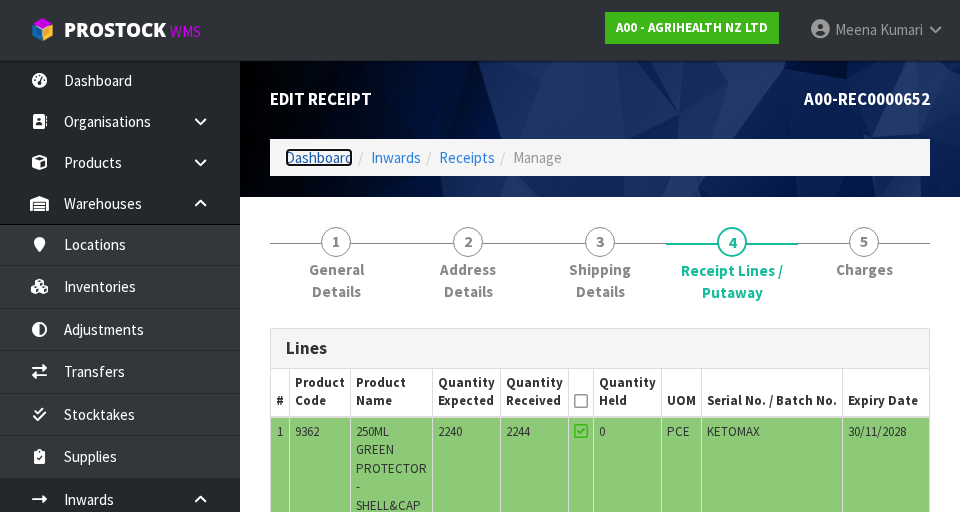 click on "Dashboard" at bounding box center [319, 157] 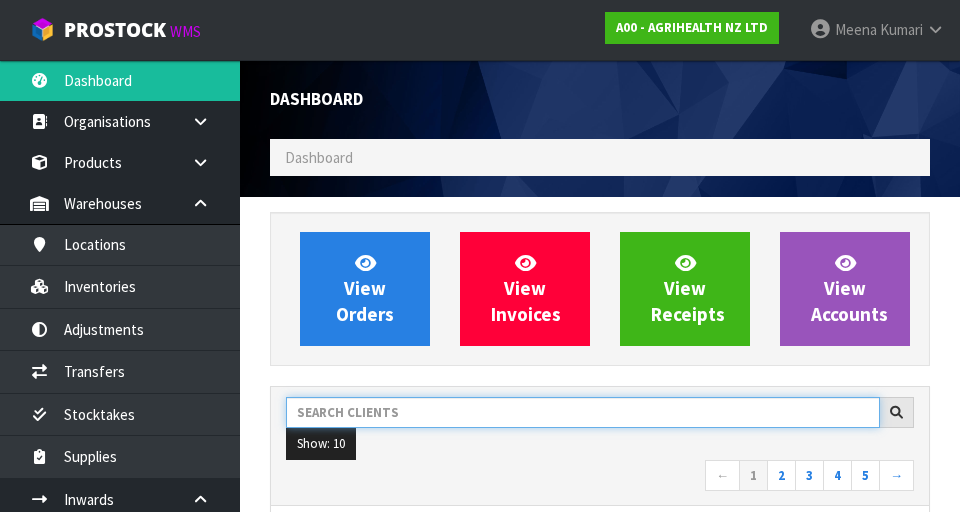 click at bounding box center [583, 412] 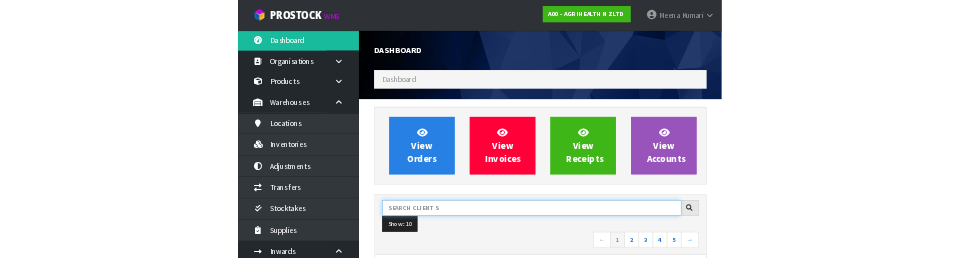scroll, scrollTop: 1587, scrollLeft: 690, axis: both 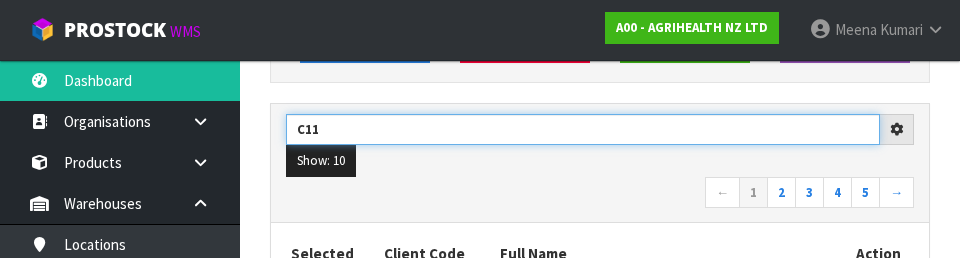 type on "C11" 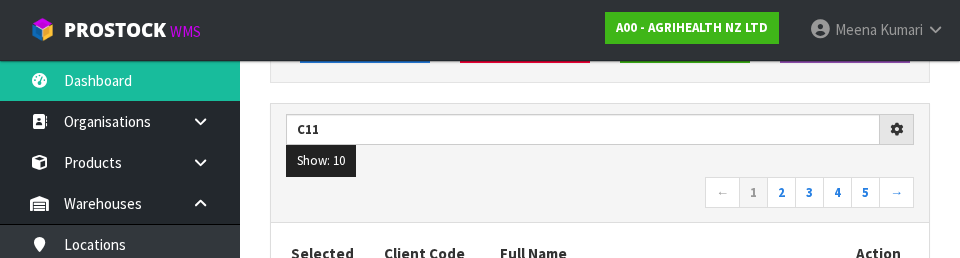 click on "←
1 2 3 4 5
→" at bounding box center [600, 194] 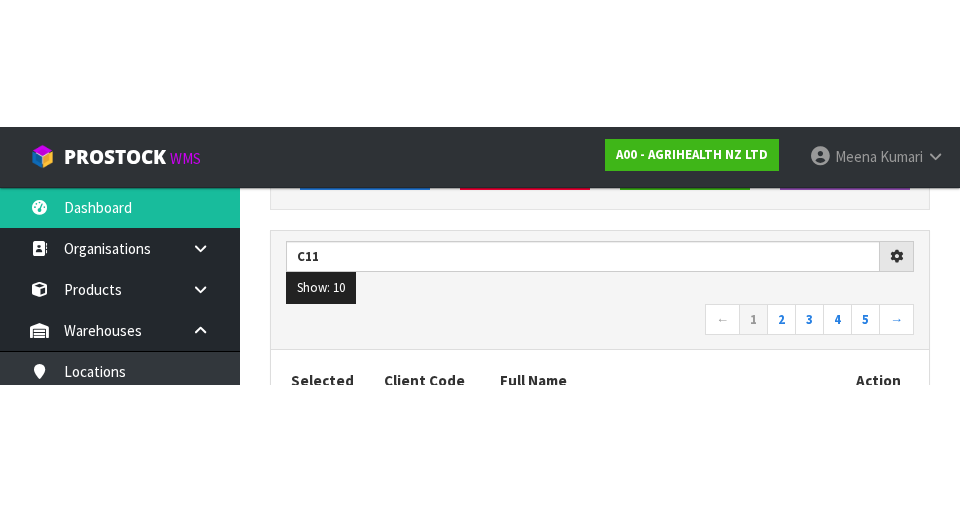 scroll, scrollTop: 283, scrollLeft: 0, axis: vertical 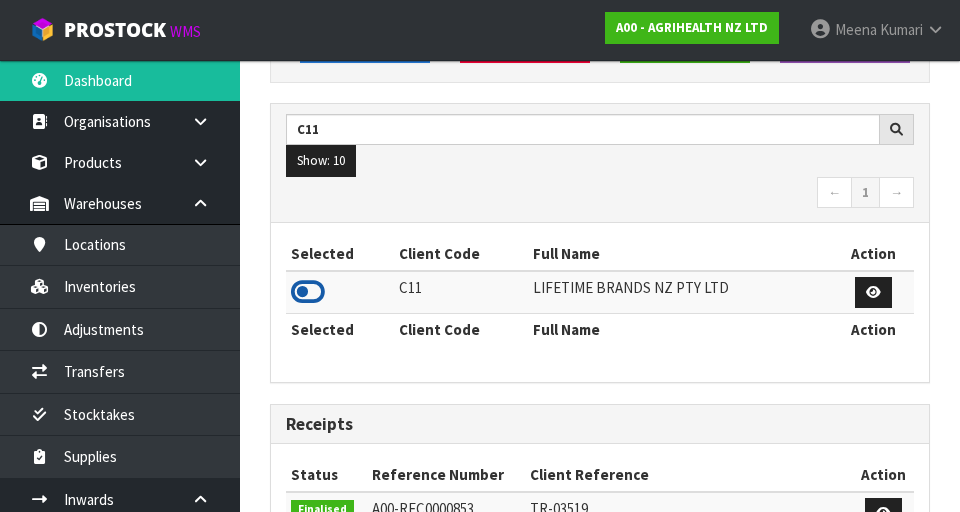 click at bounding box center [308, 292] 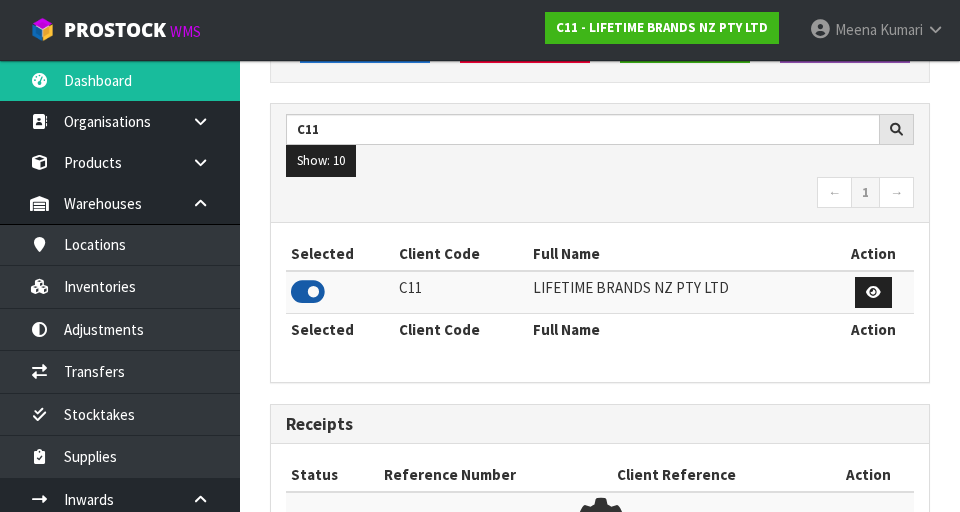 scroll, scrollTop: 1318, scrollLeft: 690, axis: both 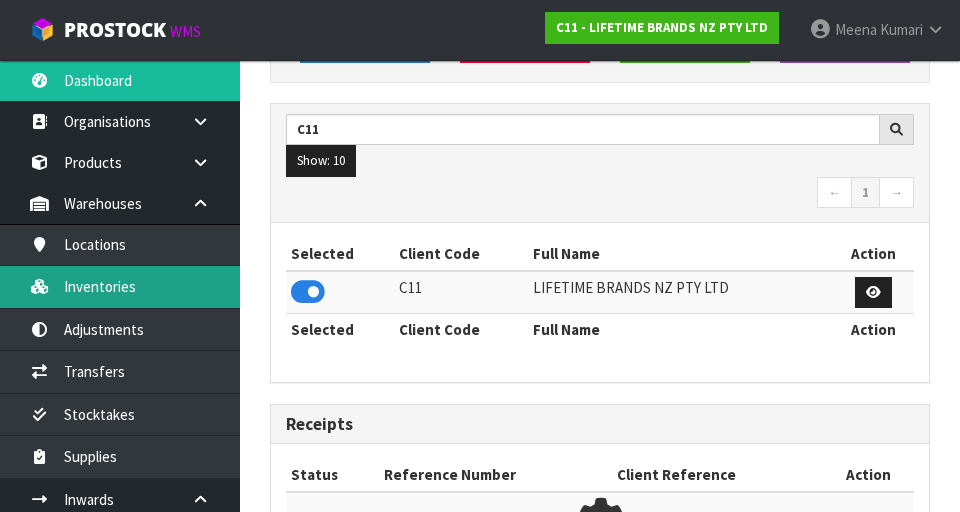 click on "Inventories" at bounding box center [120, 286] 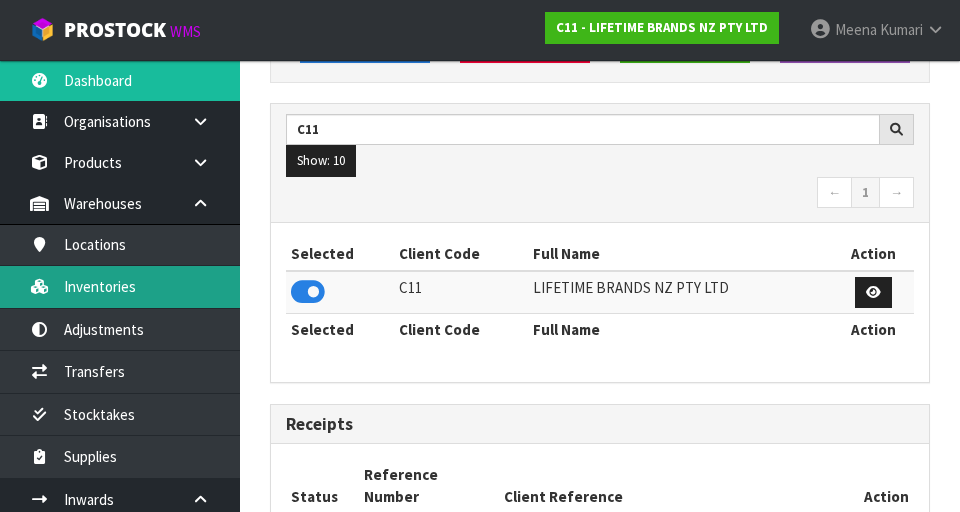 scroll, scrollTop: 998370, scrollLeft: 999310, axis: both 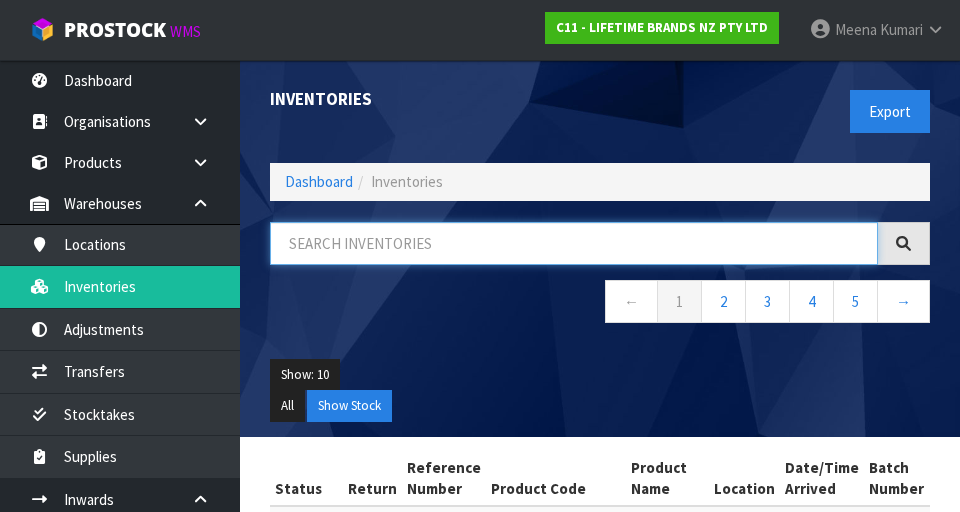 click at bounding box center (574, 243) 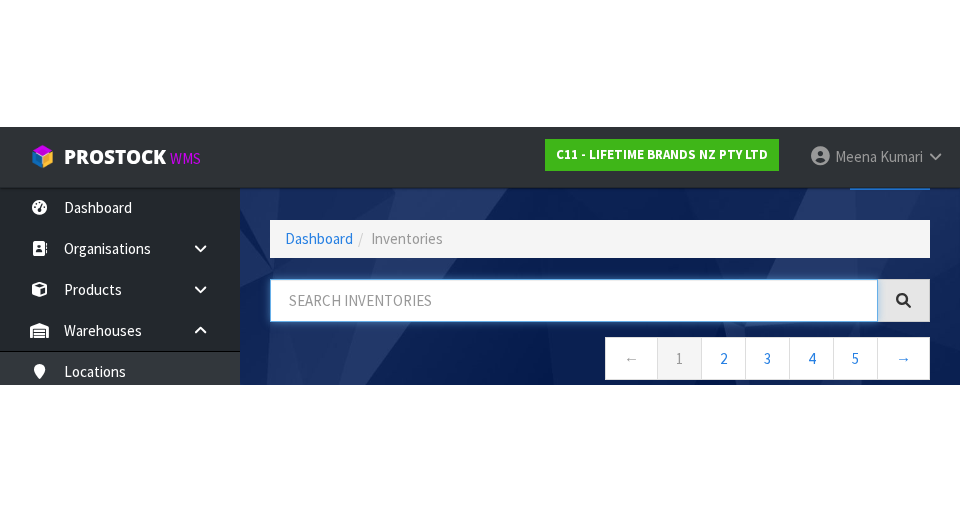 scroll, scrollTop: 114, scrollLeft: 0, axis: vertical 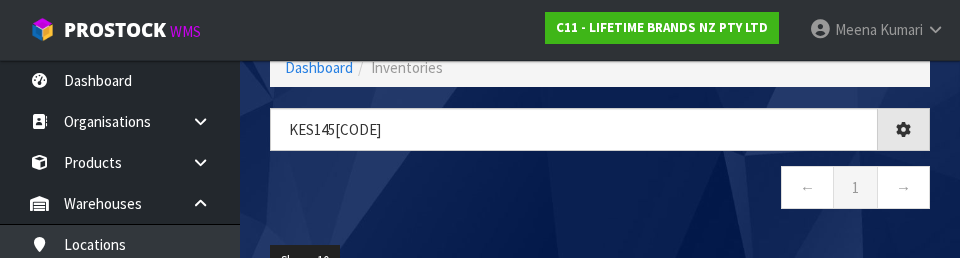 click on "←
1
→" at bounding box center (600, 190) 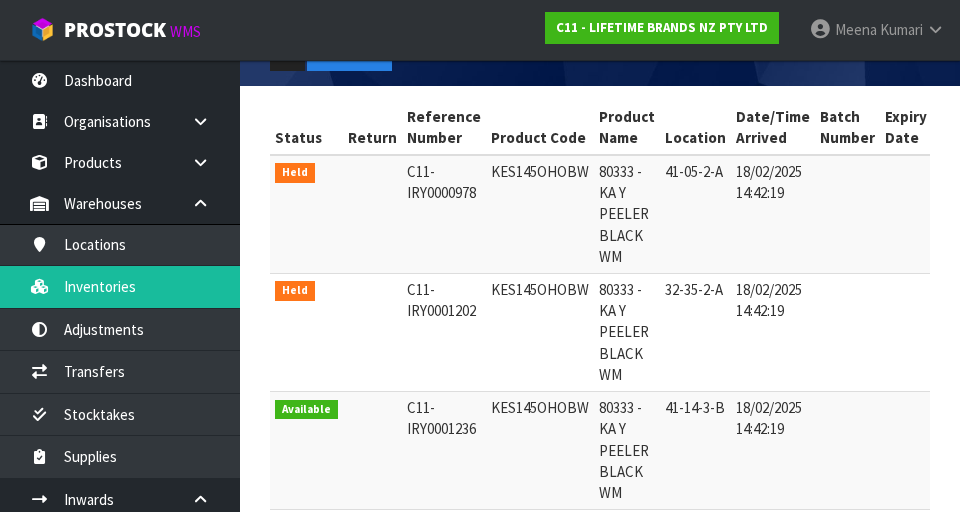 scroll, scrollTop: 349, scrollLeft: 0, axis: vertical 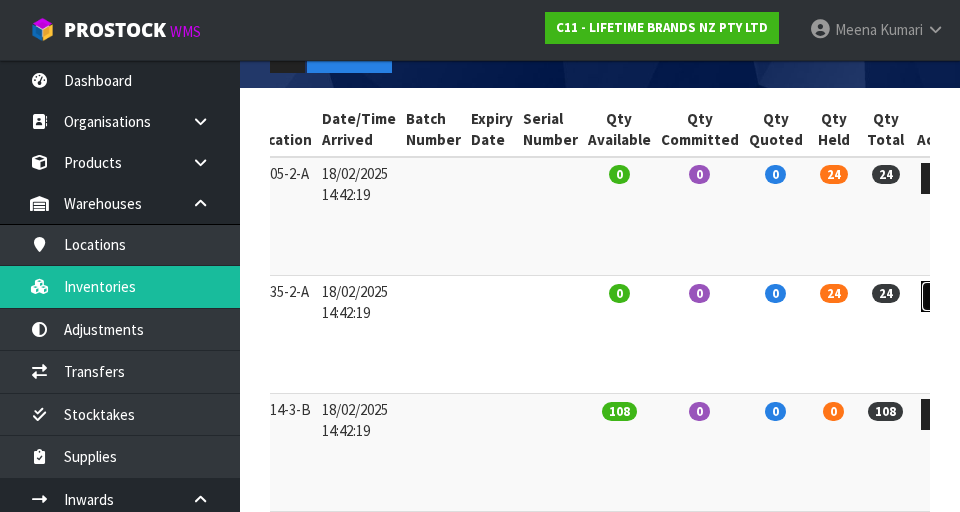 click at bounding box center (939, 296) 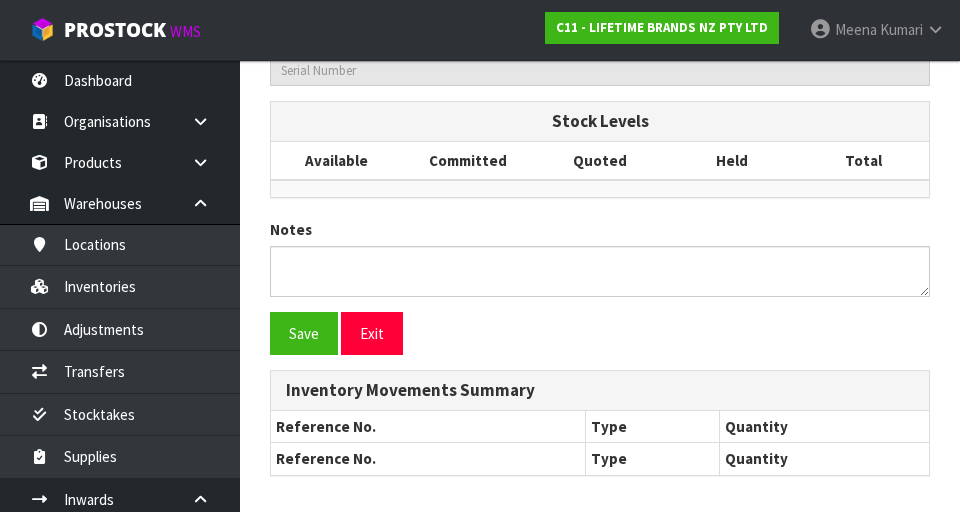 type on "KES145OHOBW" 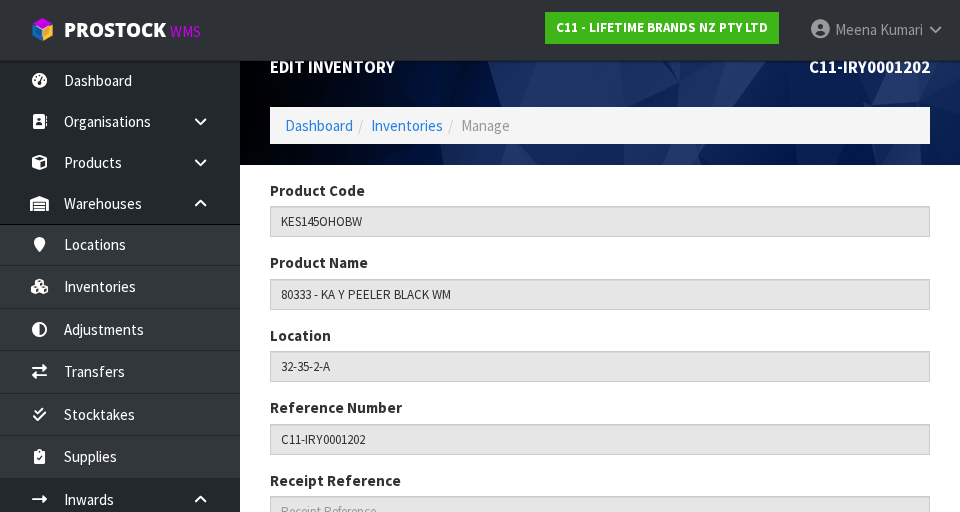 scroll, scrollTop: 0, scrollLeft: 0, axis: both 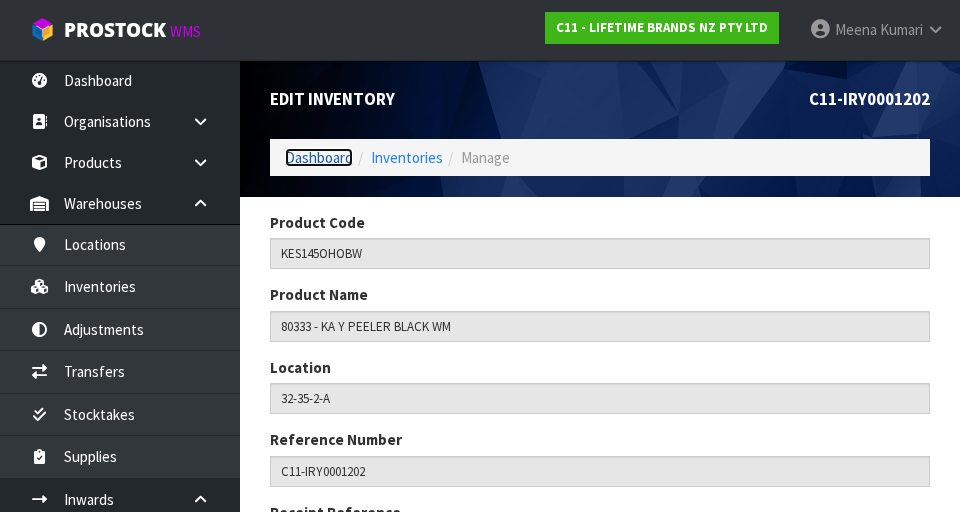 click on "Dashboard" at bounding box center (319, 157) 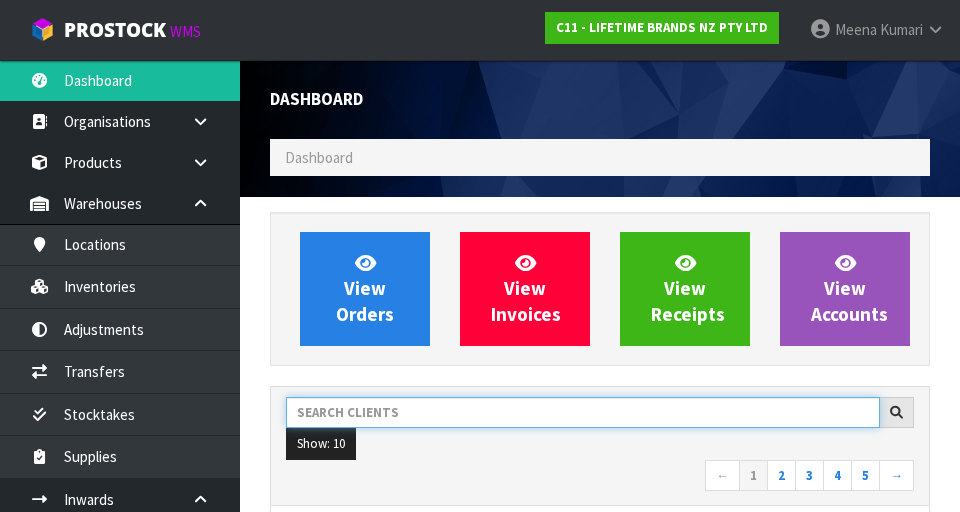 click at bounding box center (583, 412) 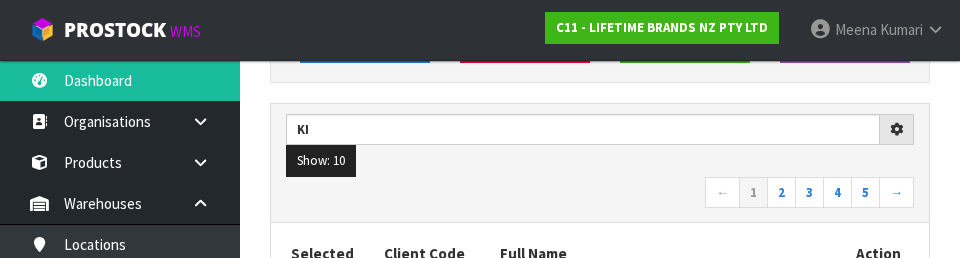 click on "←
1 2 3 4 5
→" at bounding box center (600, 194) 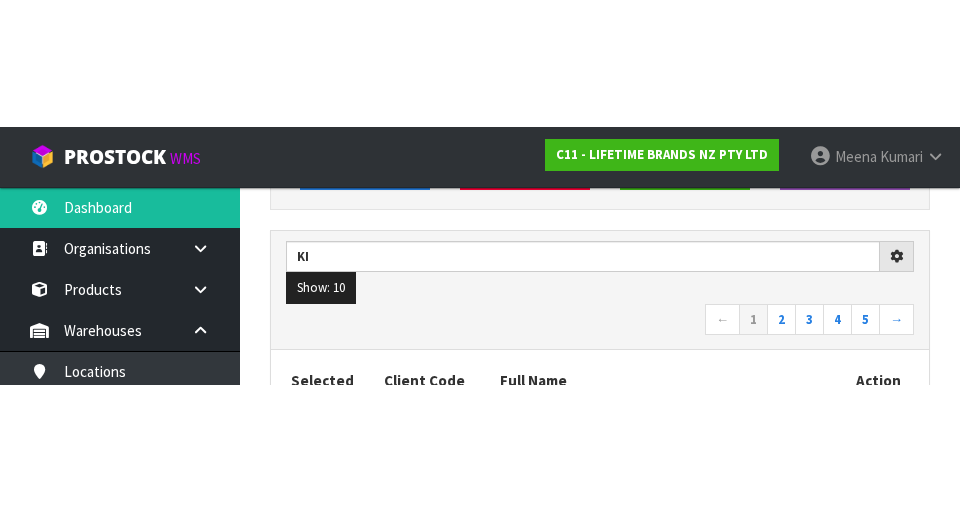 scroll, scrollTop: 283, scrollLeft: 0, axis: vertical 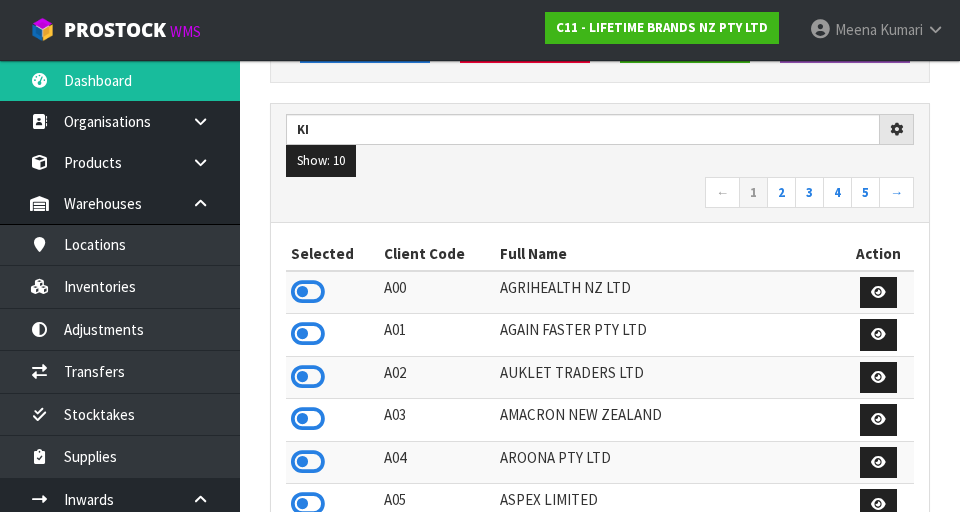 type on "KI" 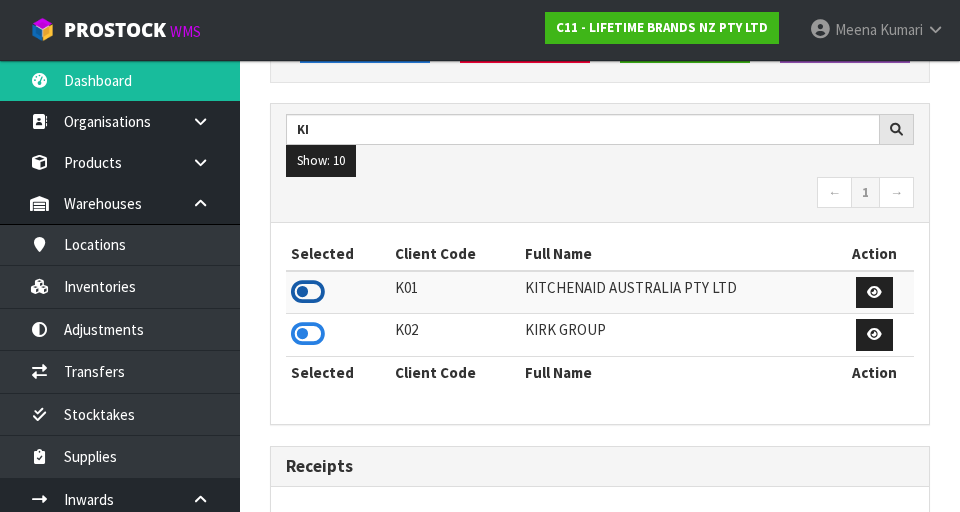 click at bounding box center [308, 292] 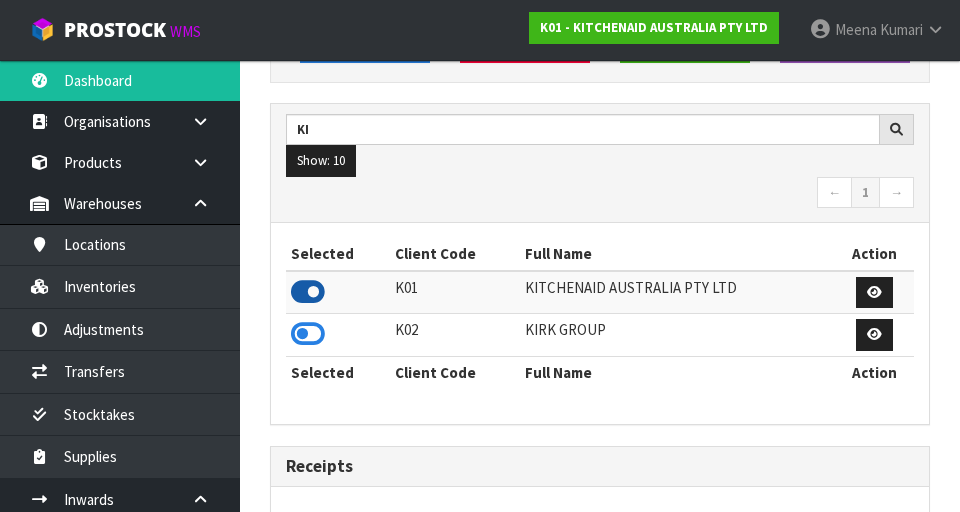 scroll, scrollTop: 1318, scrollLeft: 690, axis: both 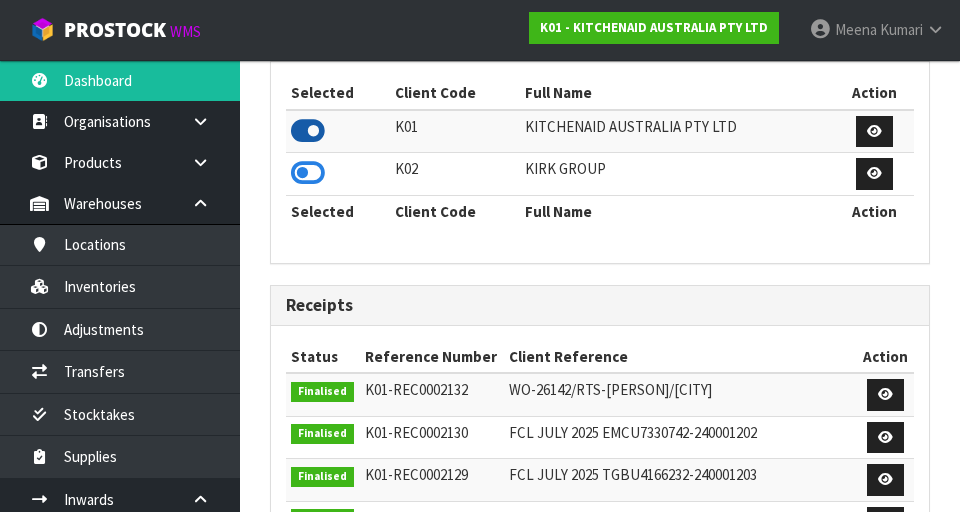 click at bounding box center [308, 131] 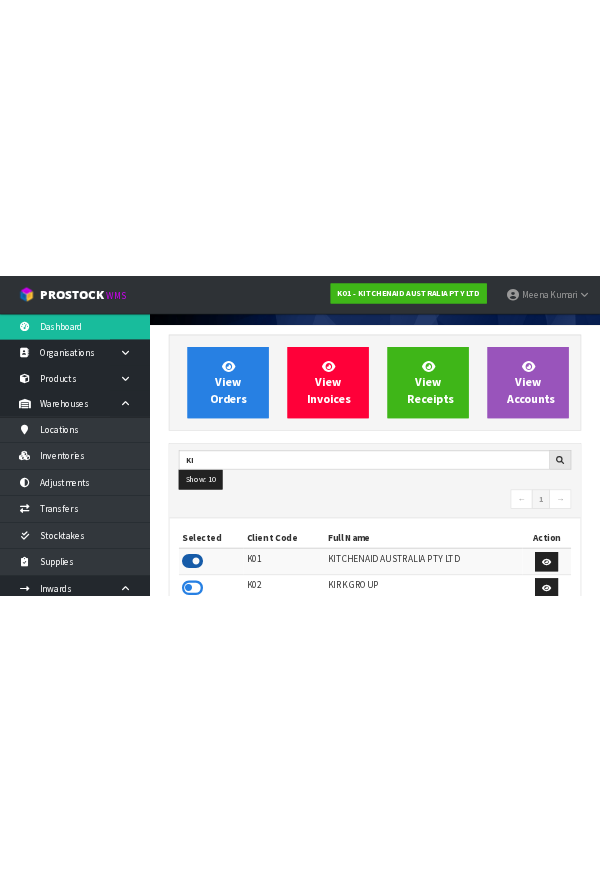 scroll, scrollTop: 0, scrollLeft: 0, axis: both 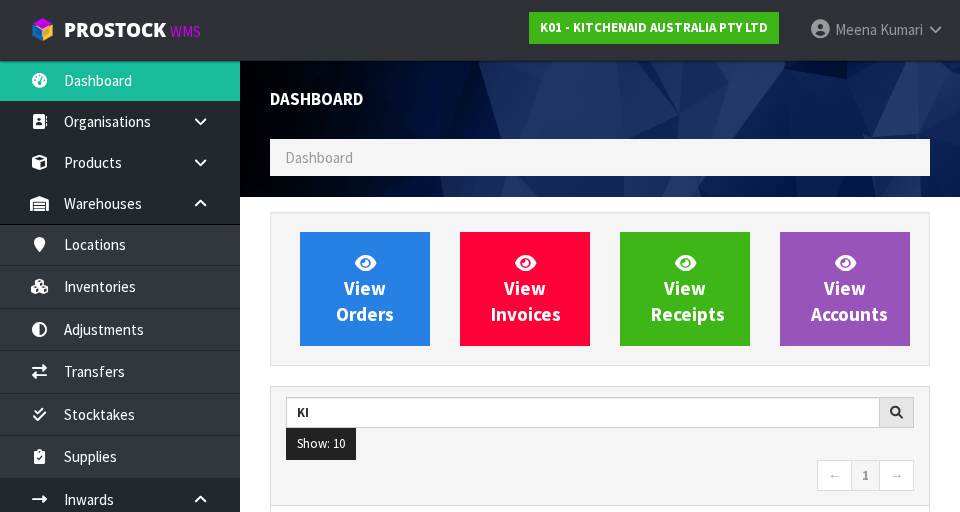 click on "Dashboard" at bounding box center (319, 157) 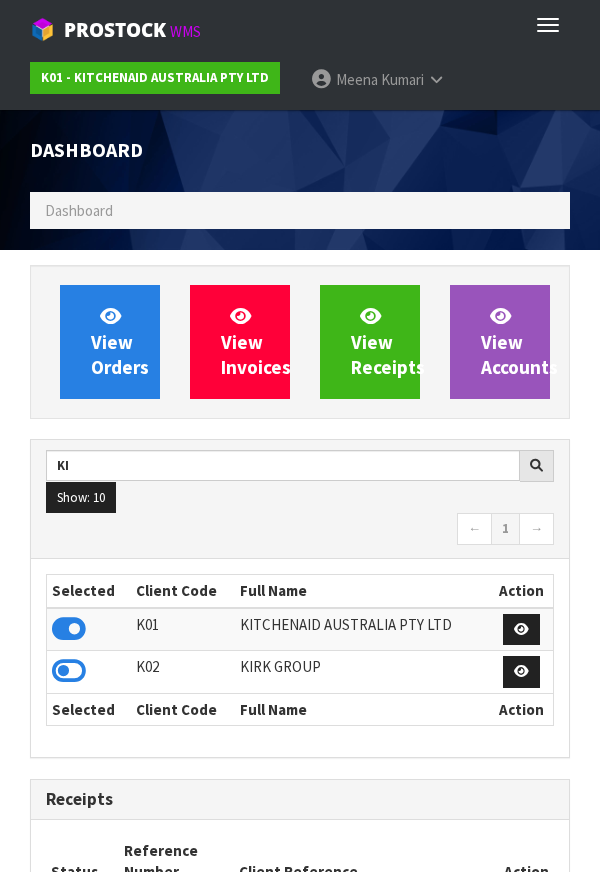 scroll, scrollTop: 1583, scrollLeft: 570, axis: both 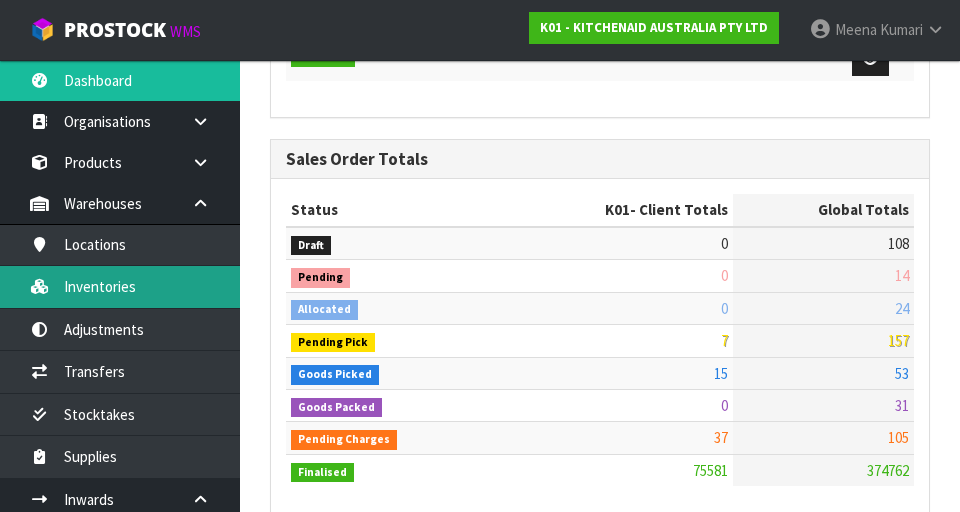 click on "Inventories" at bounding box center (120, 286) 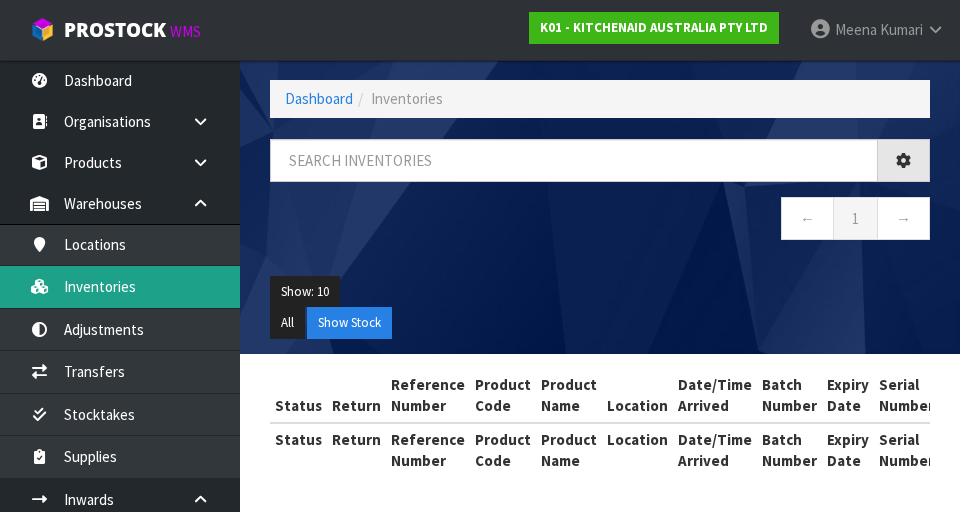 scroll, scrollTop: 0, scrollLeft: 0, axis: both 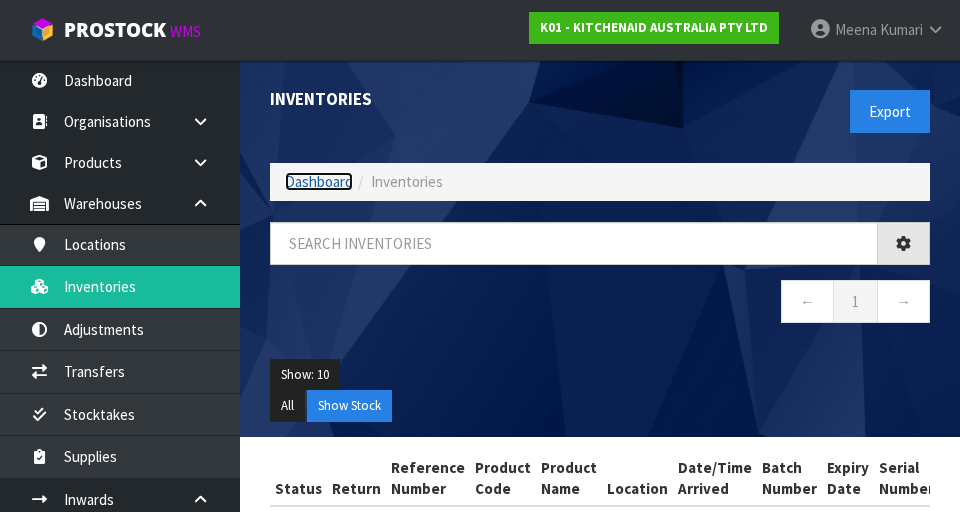 click on "Dashboard" at bounding box center (319, 181) 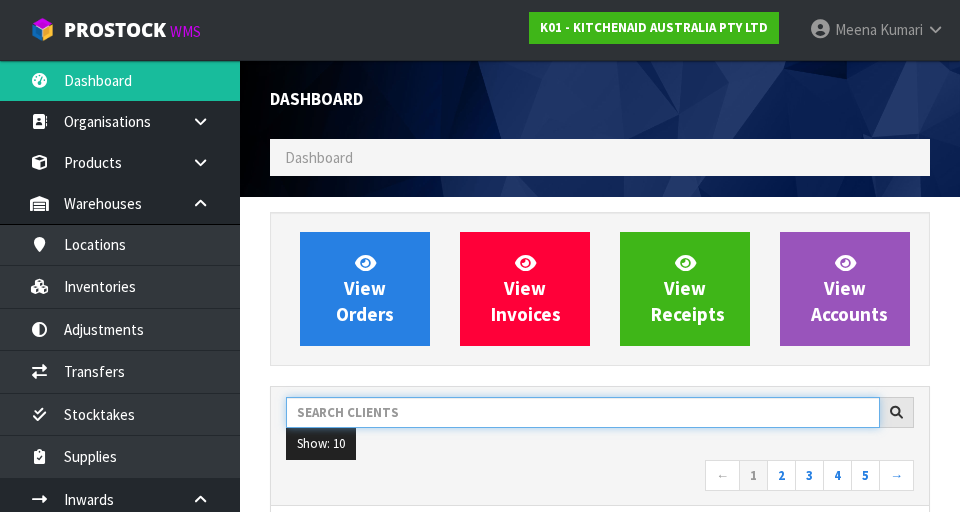click at bounding box center [583, 412] 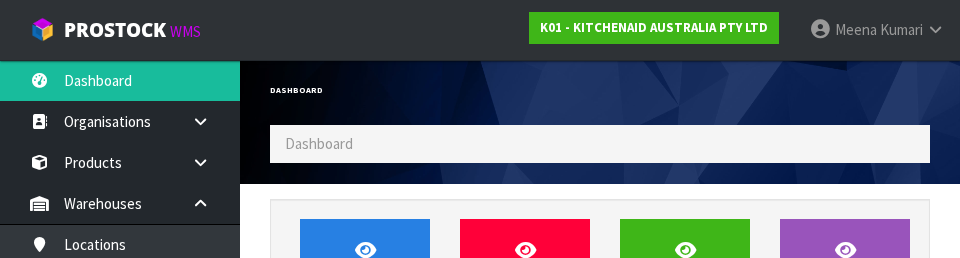 scroll, scrollTop: 274, scrollLeft: 0, axis: vertical 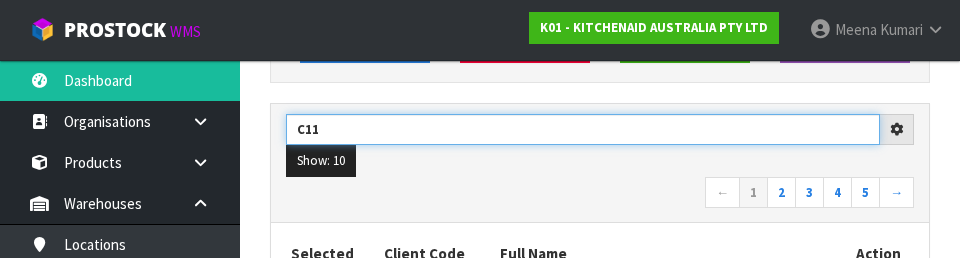 type on "C11" 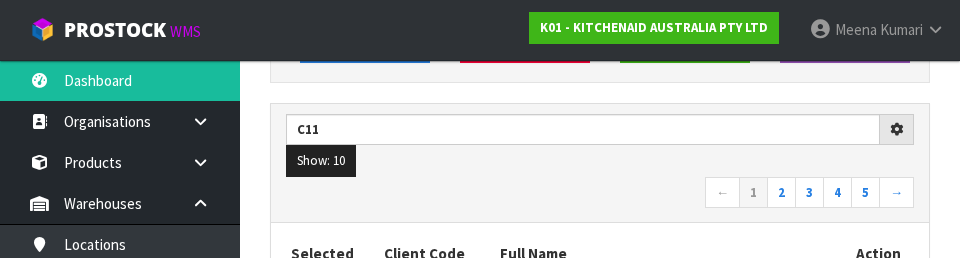 click on "←
1 2 3 4 5
→" at bounding box center (600, 194) 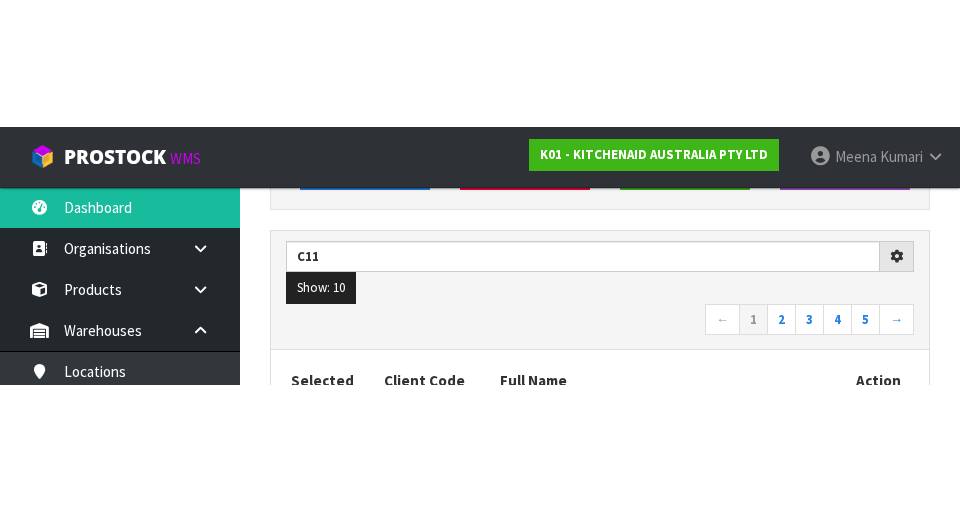 scroll, scrollTop: 283, scrollLeft: 0, axis: vertical 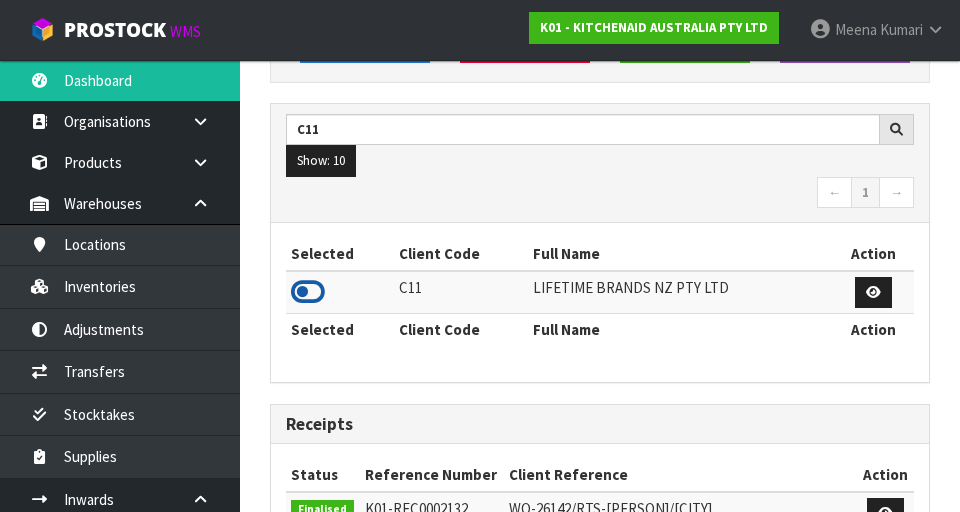click at bounding box center [308, 292] 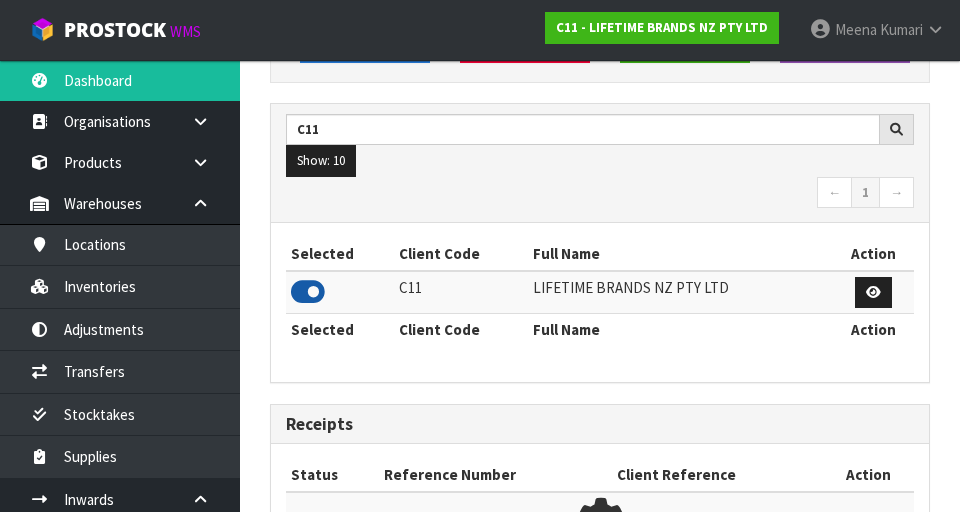 scroll, scrollTop: 1318, scrollLeft: 690, axis: both 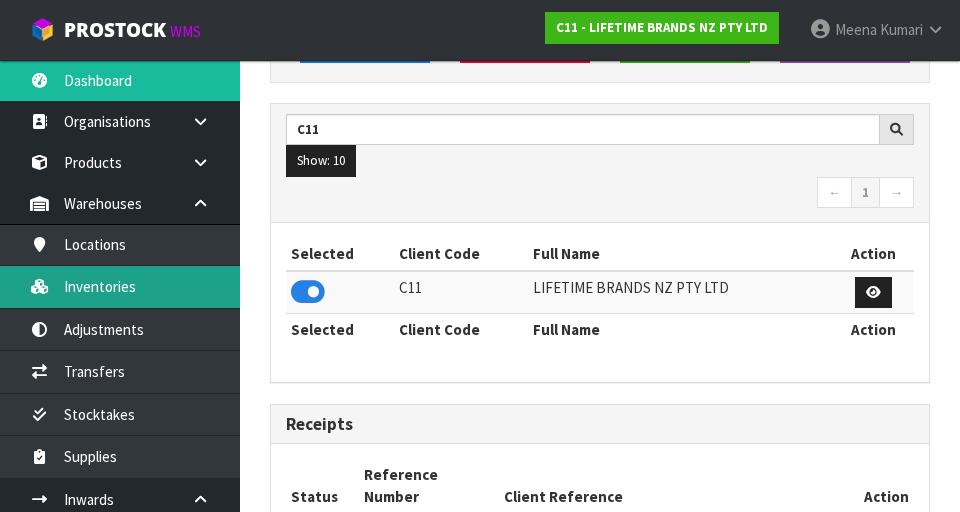 click on "Inventories" at bounding box center [120, 286] 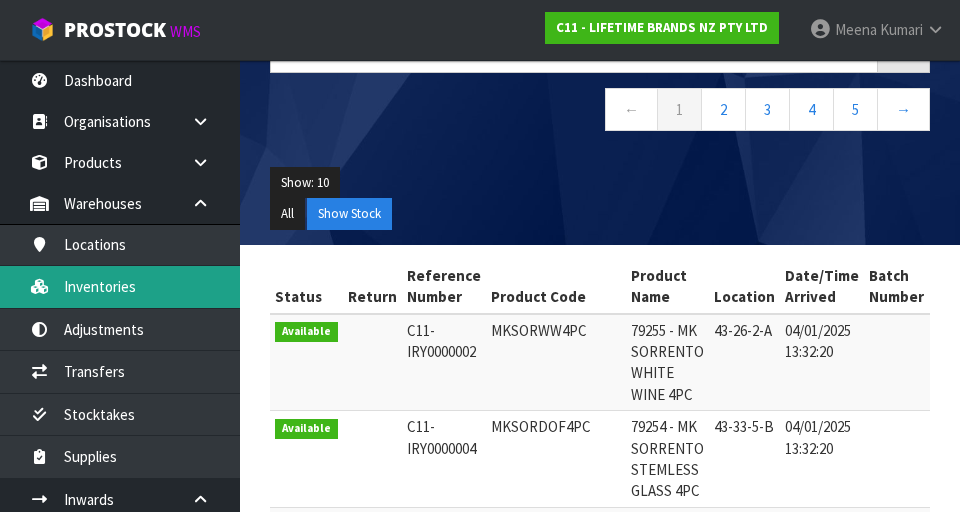 scroll, scrollTop: 0, scrollLeft: 0, axis: both 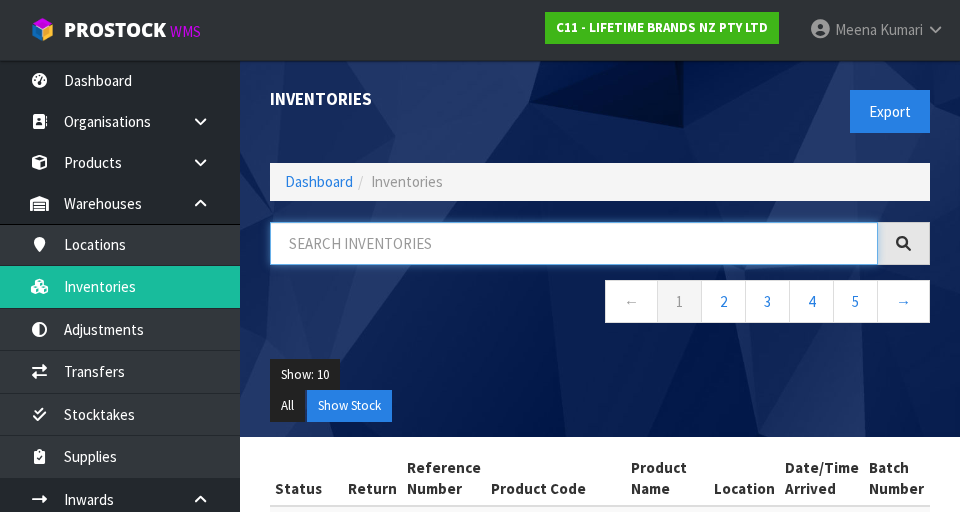 click at bounding box center (574, 243) 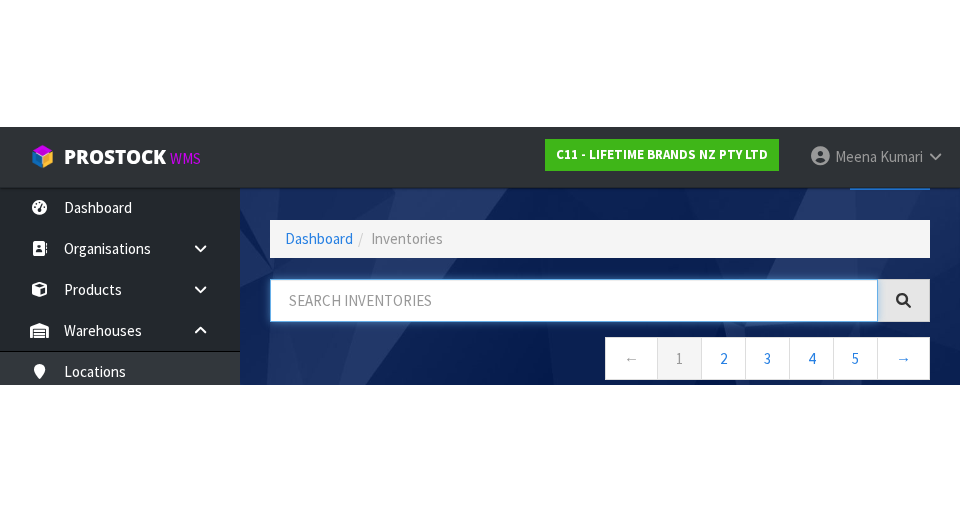 scroll, scrollTop: 114, scrollLeft: 0, axis: vertical 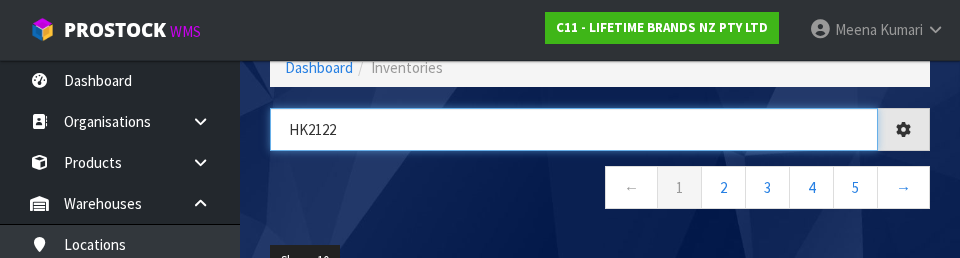 type on "HK2122" 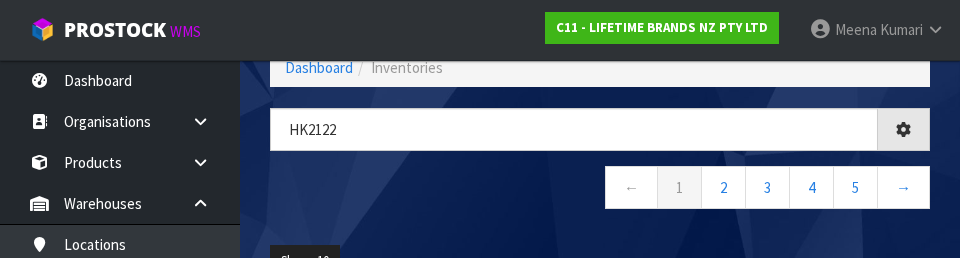 click on "←
1 2 3 4 5
→" at bounding box center (600, 190) 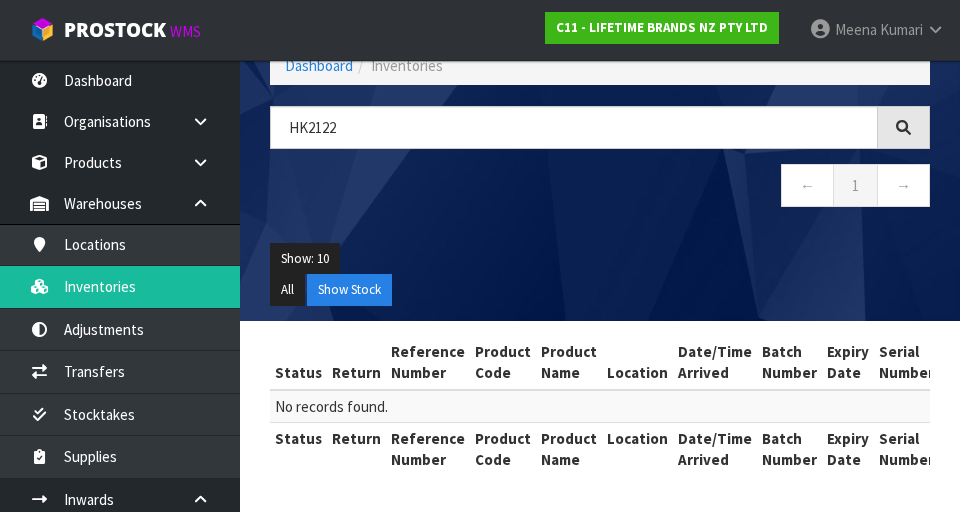 scroll, scrollTop: 116, scrollLeft: 0, axis: vertical 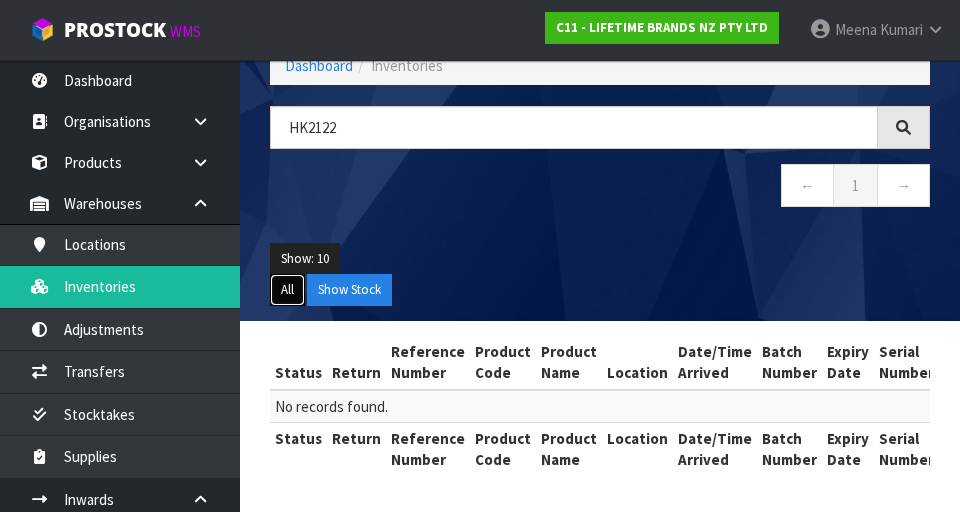 click on "All" at bounding box center [287, 290] 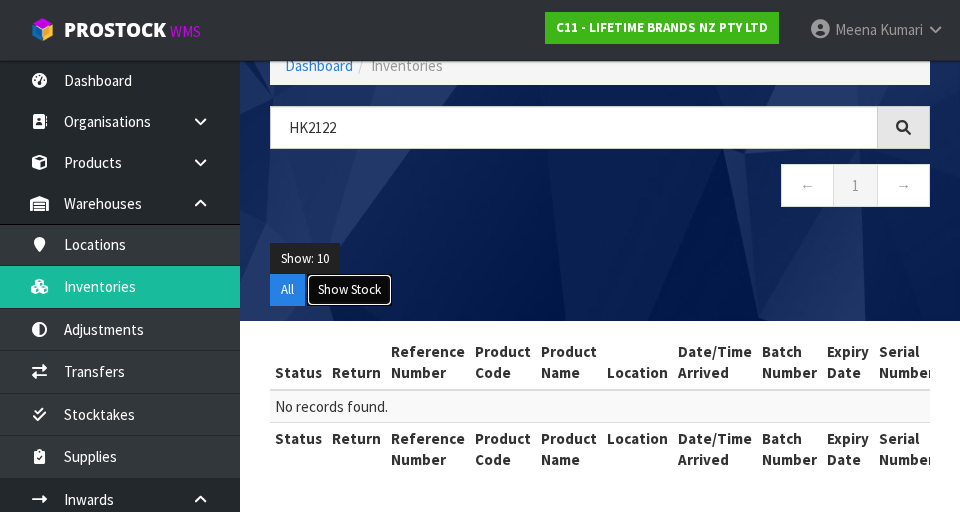 click on "Show Stock" at bounding box center (349, 290) 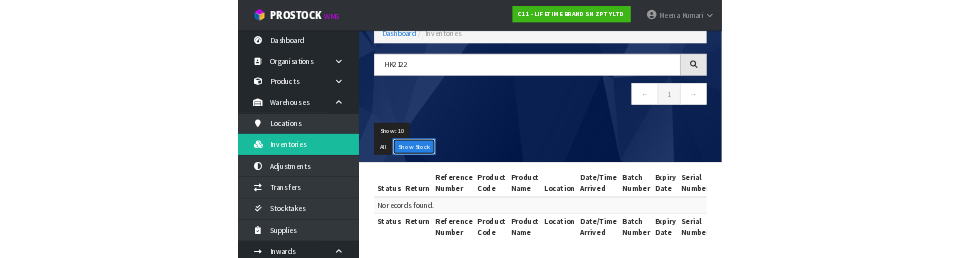 scroll, scrollTop: 0, scrollLeft: 0, axis: both 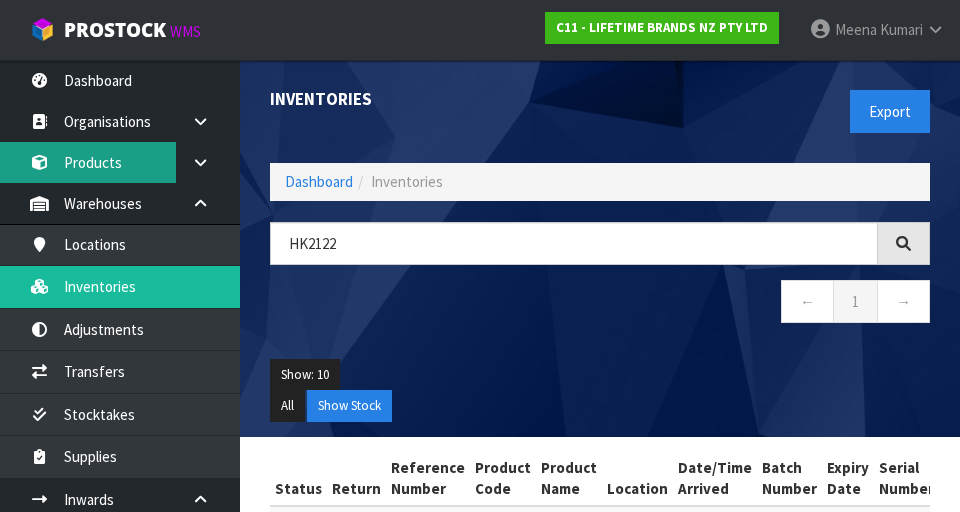 click on "Products" at bounding box center [120, 162] 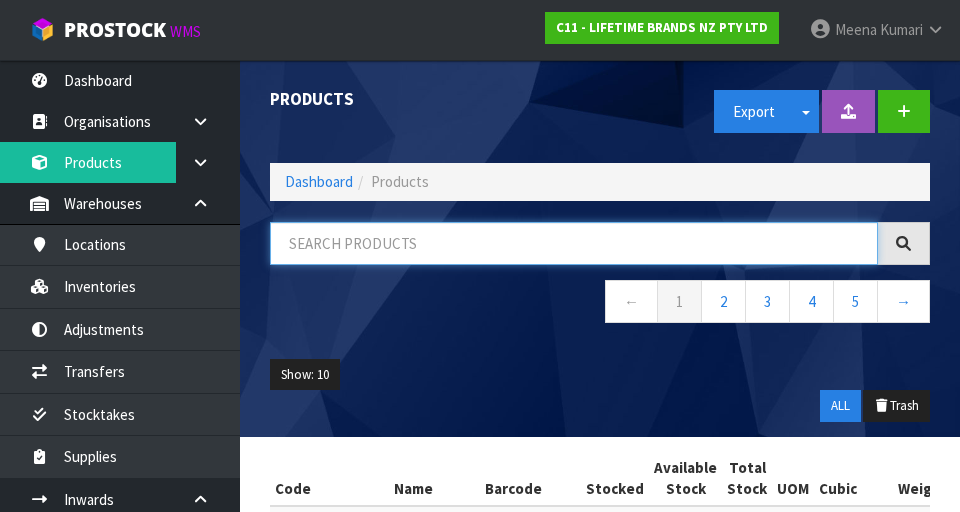 click at bounding box center [574, 243] 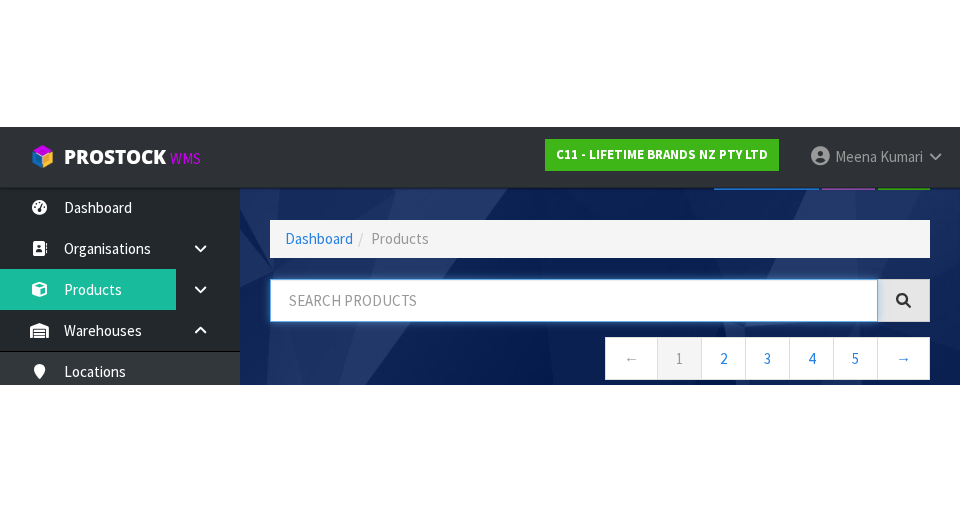 scroll, scrollTop: 114, scrollLeft: 0, axis: vertical 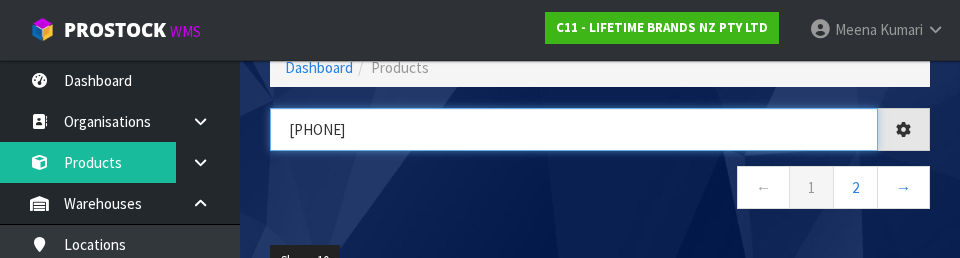 type on "[PHONE]" 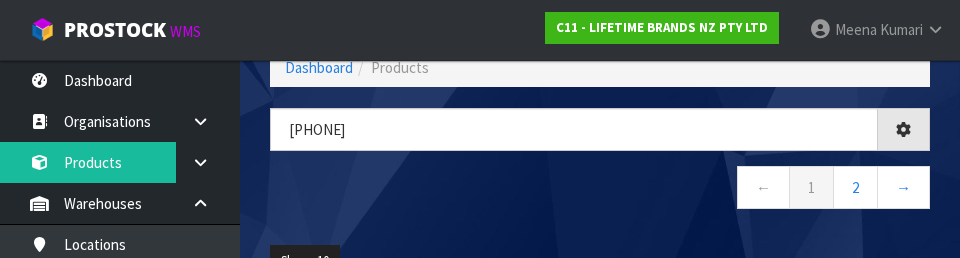 click on "←
1 2
→" at bounding box center (600, 190) 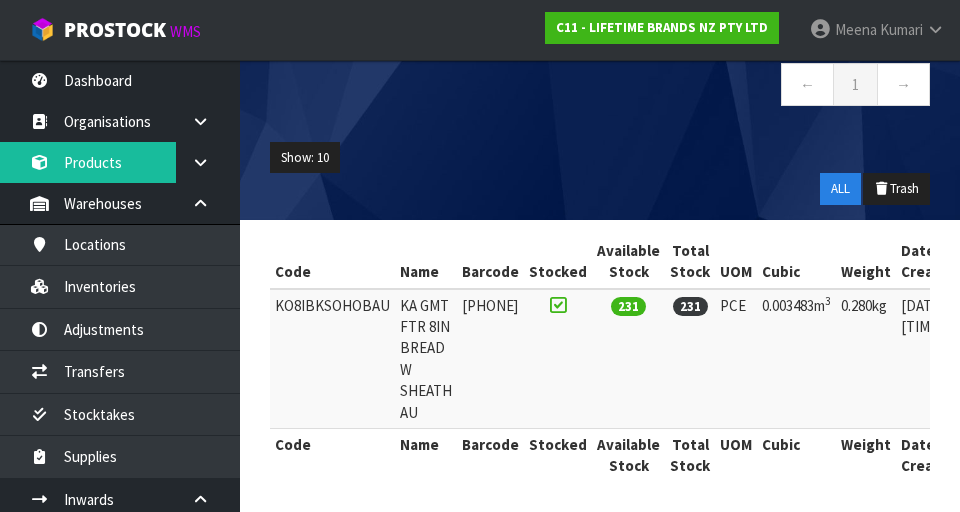 scroll, scrollTop: 219, scrollLeft: 0, axis: vertical 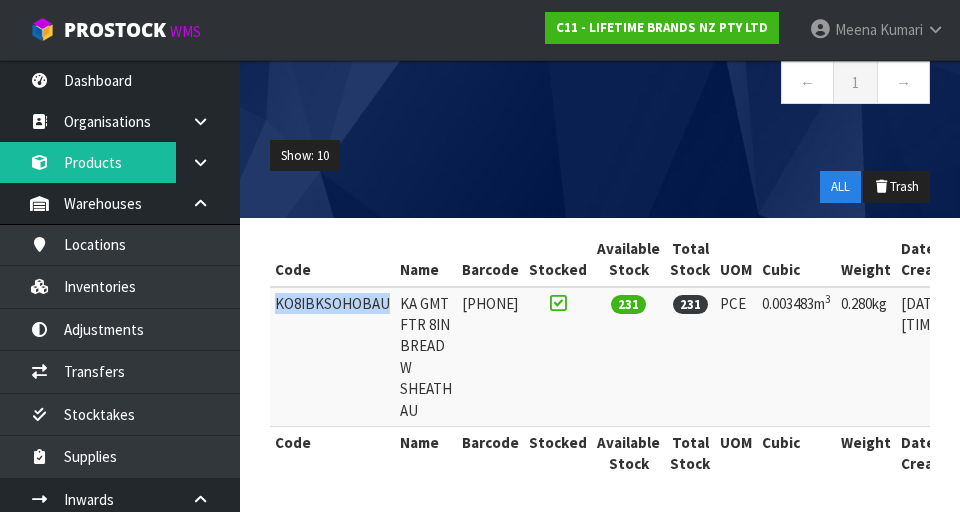 copy on "KO8IBKSOHOBAU" 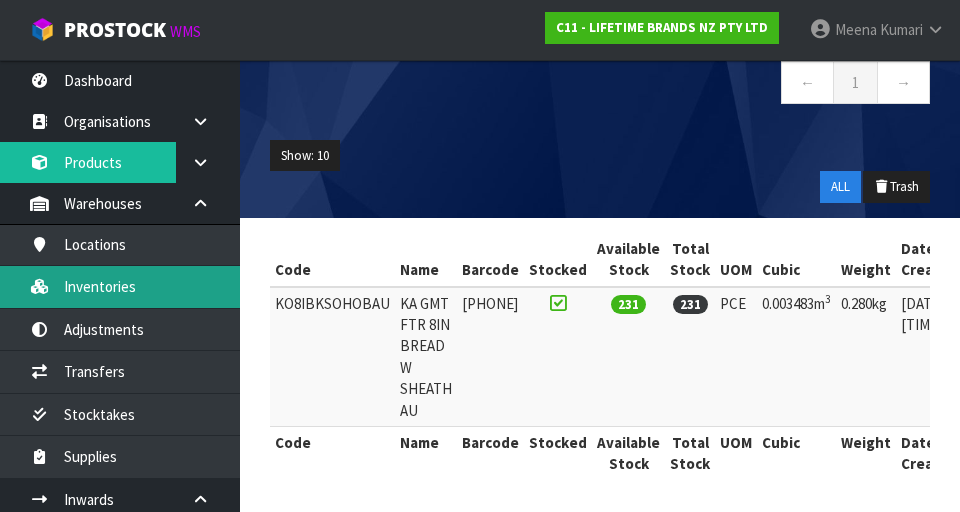 click on "Inventories" at bounding box center (120, 286) 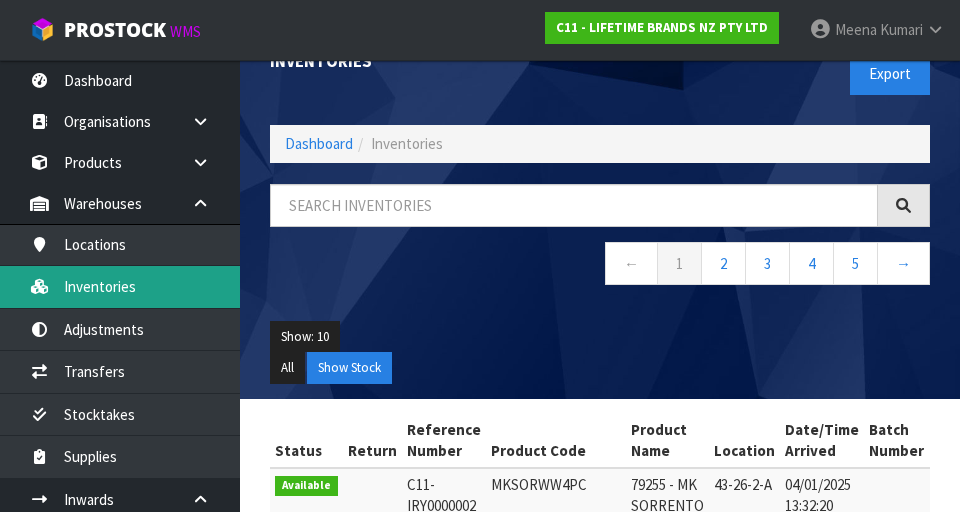 scroll, scrollTop: 0, scrollLeft: 0, axis: both 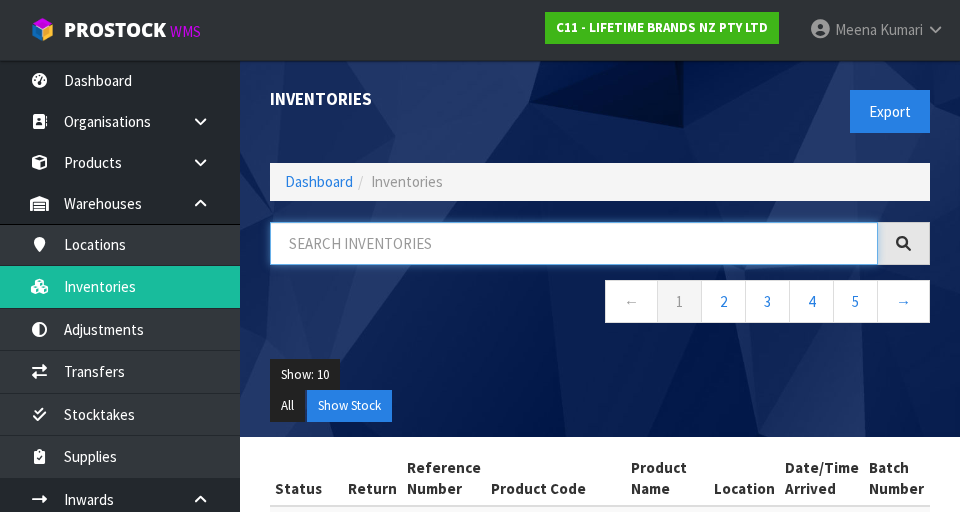 paste on "KO8IBKSOHOBAU" 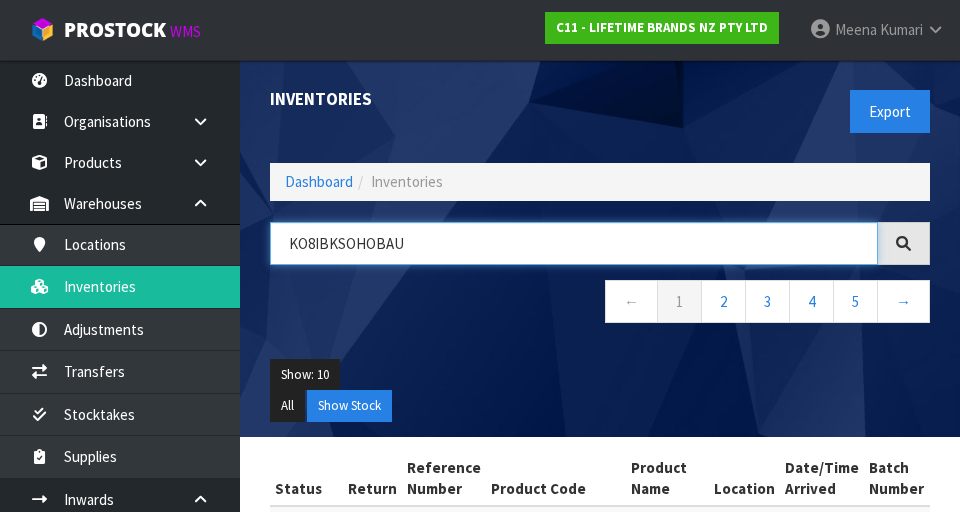 type on "KO8IBKSOHOBAU" 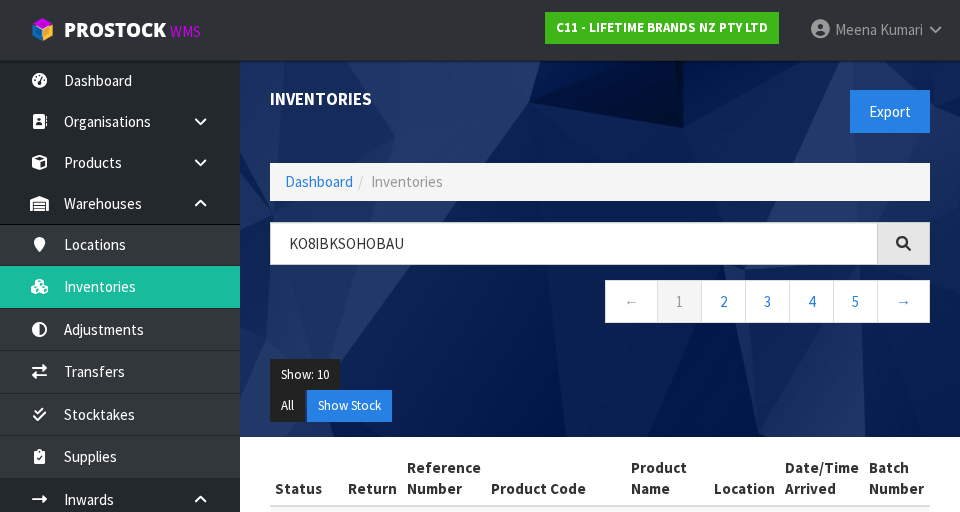 click on "Show: 10
5
10
25
50" at bounding box center (600, 375) 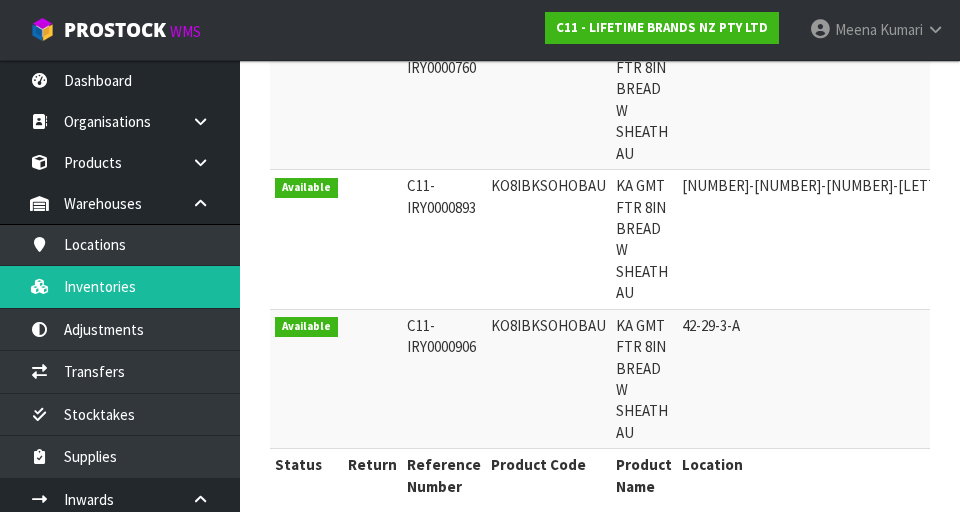 scroll, scrollTop: 747, scrollLeft: 0, axis: vertical 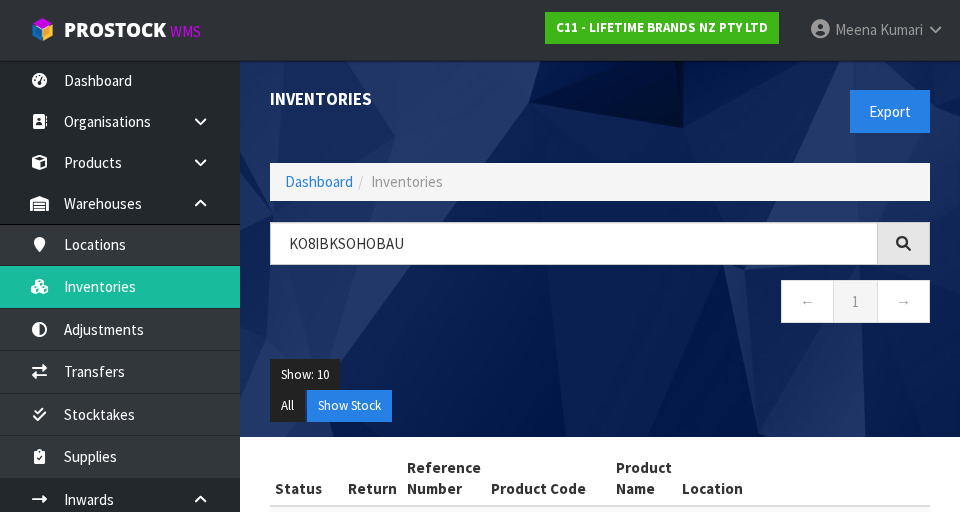click on "Inventories
Export
Dashboard Inventories
[CODE]
←
1
→
Show: 10
5
10
25
50
All
Show Stock" at bounding box center [600, 248] 